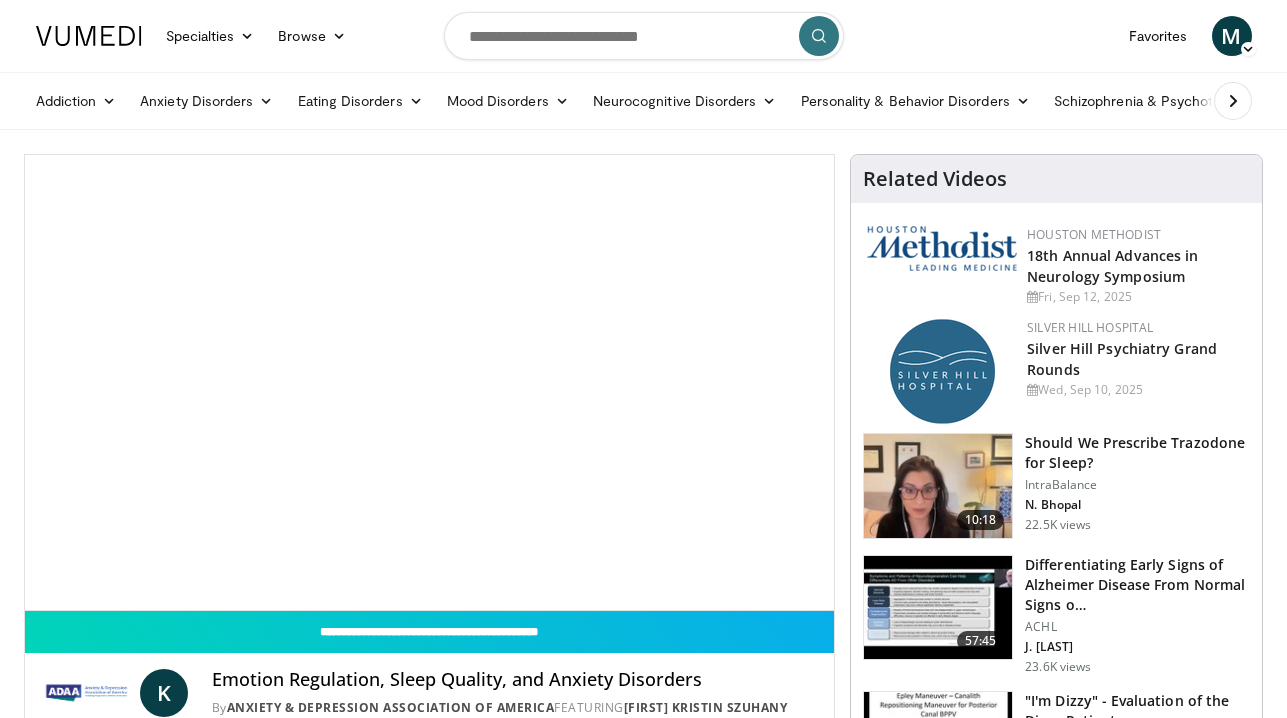 scroll, scrollTop: 0, scrollLeft: 0, axis: both 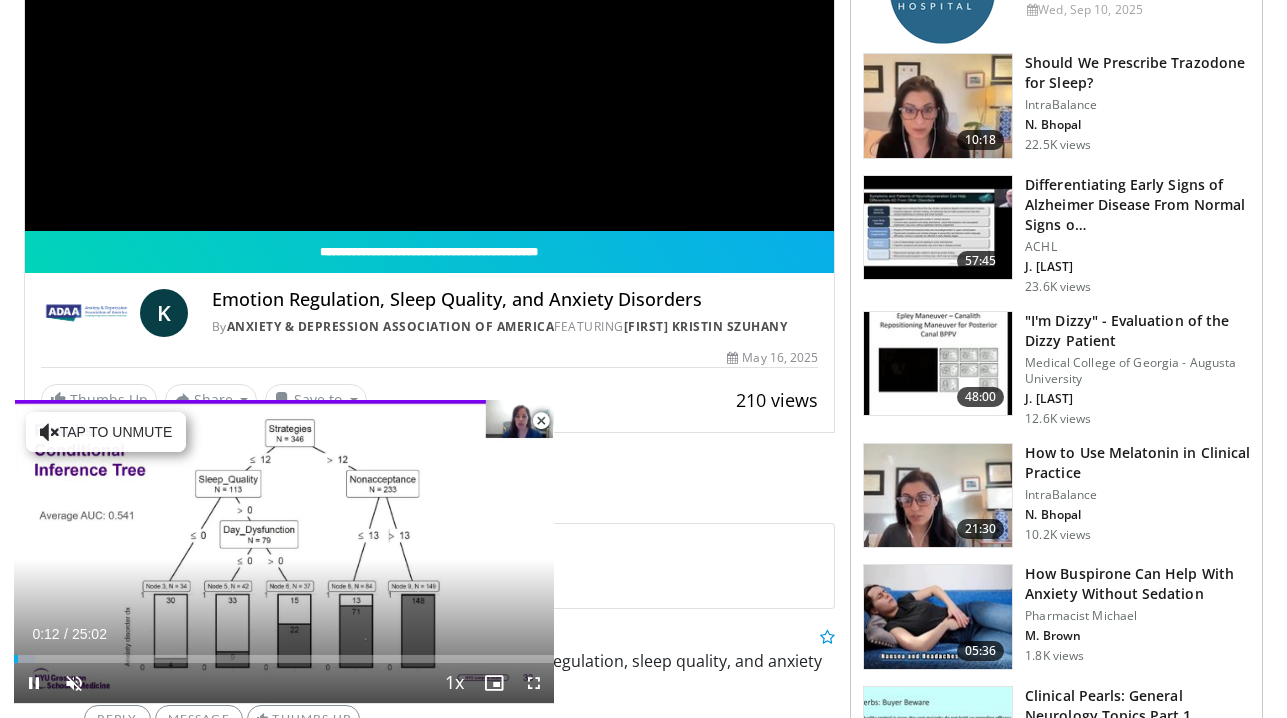 click at bounding box center (541, 421) 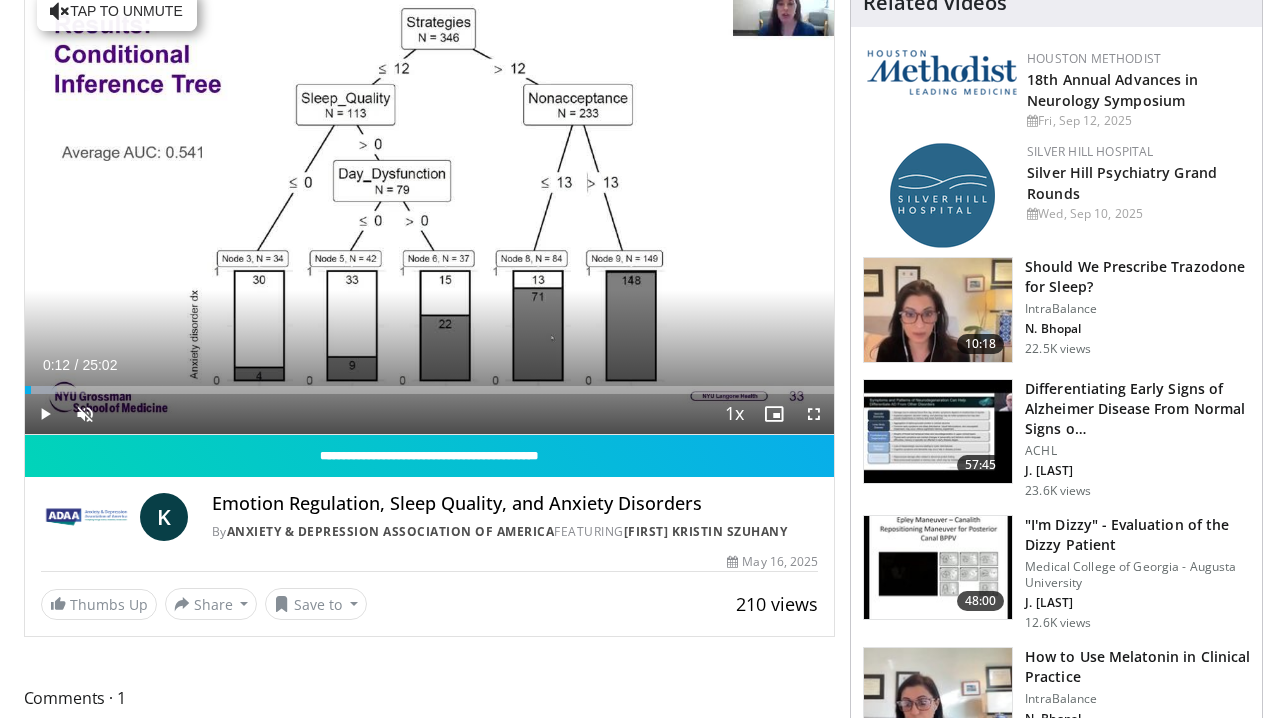 scroll, scrollTop: 162, scrollLeft: 0, axis: vertical 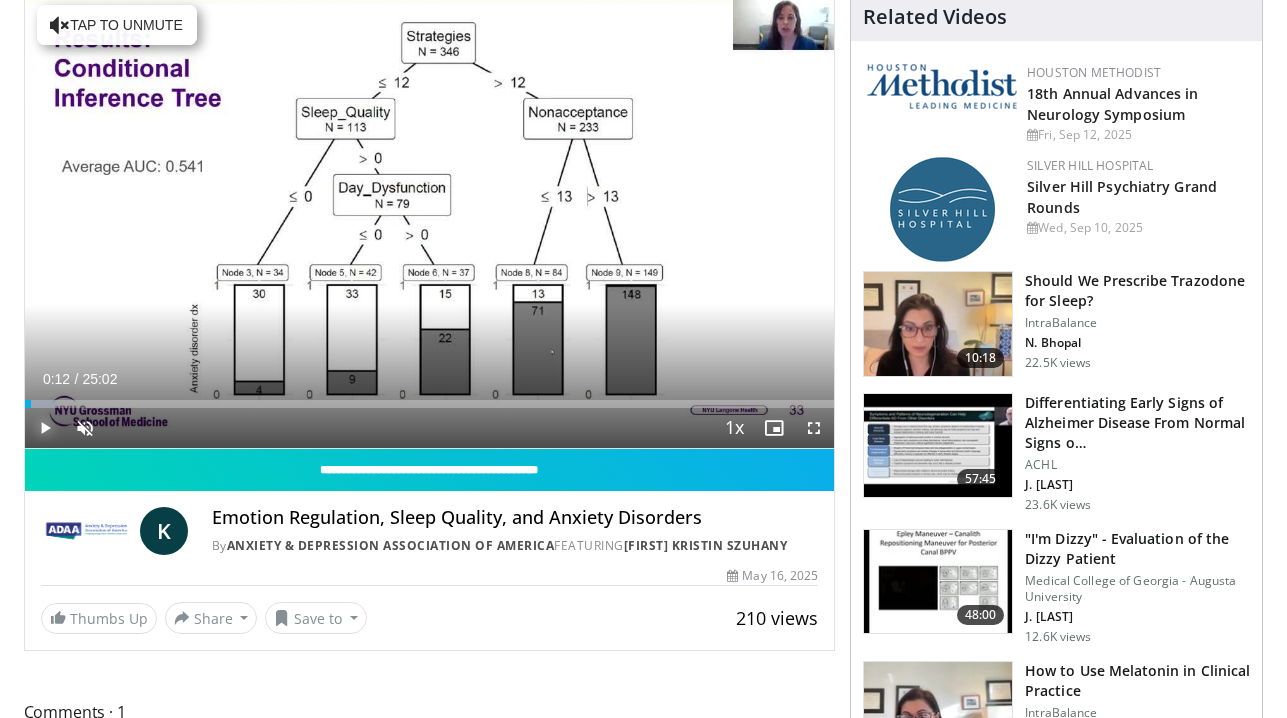 click at bounding box center (45, 428) 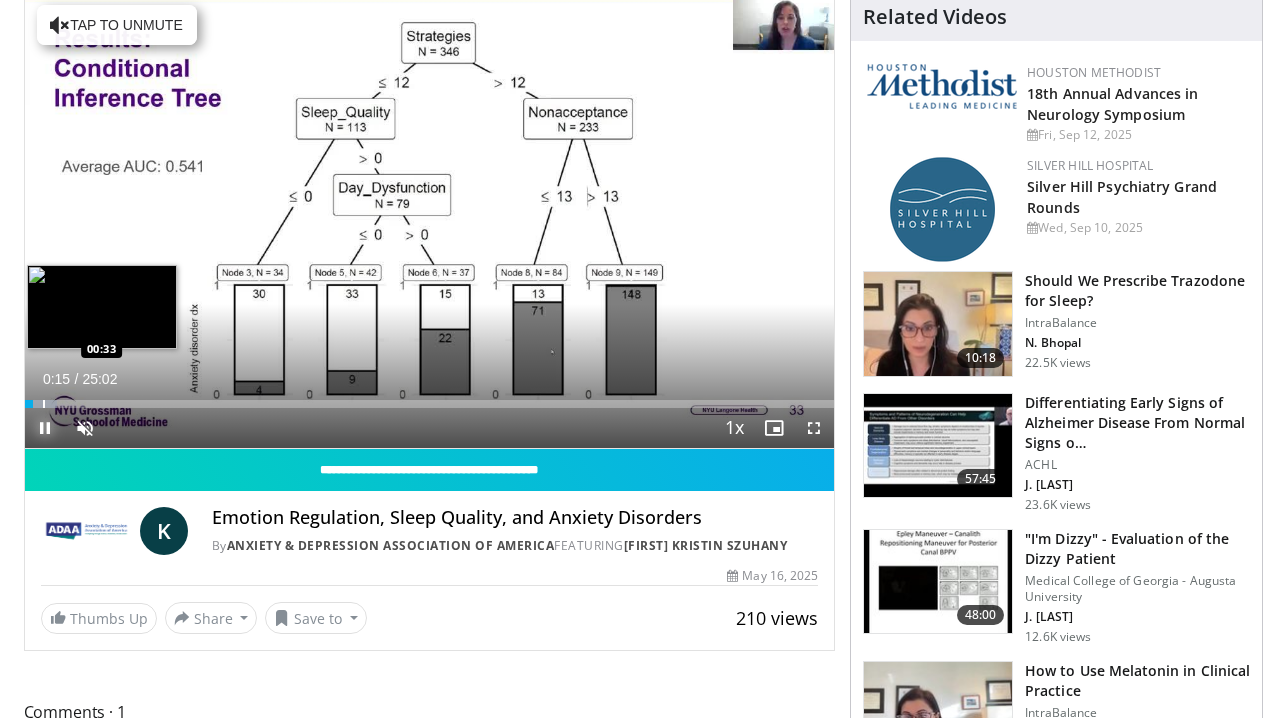 click at bounding box center (44, 404) 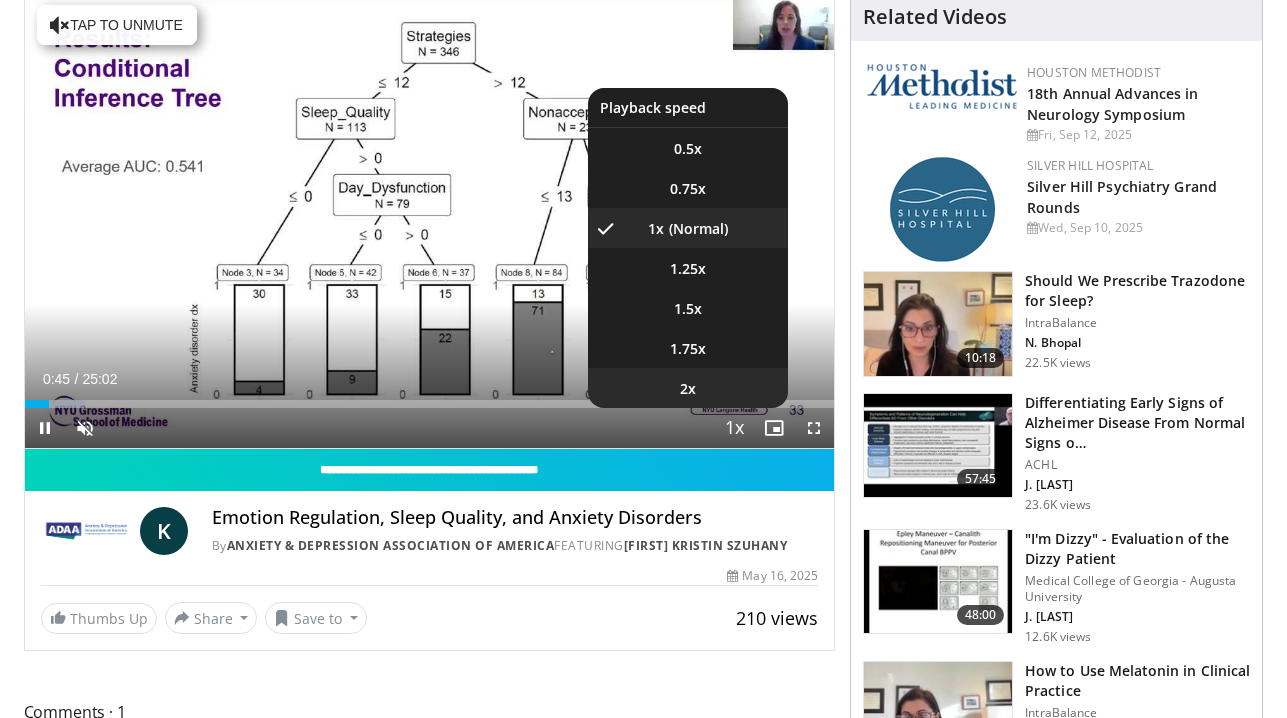 click on "2x" at bounding box center [688, 388] 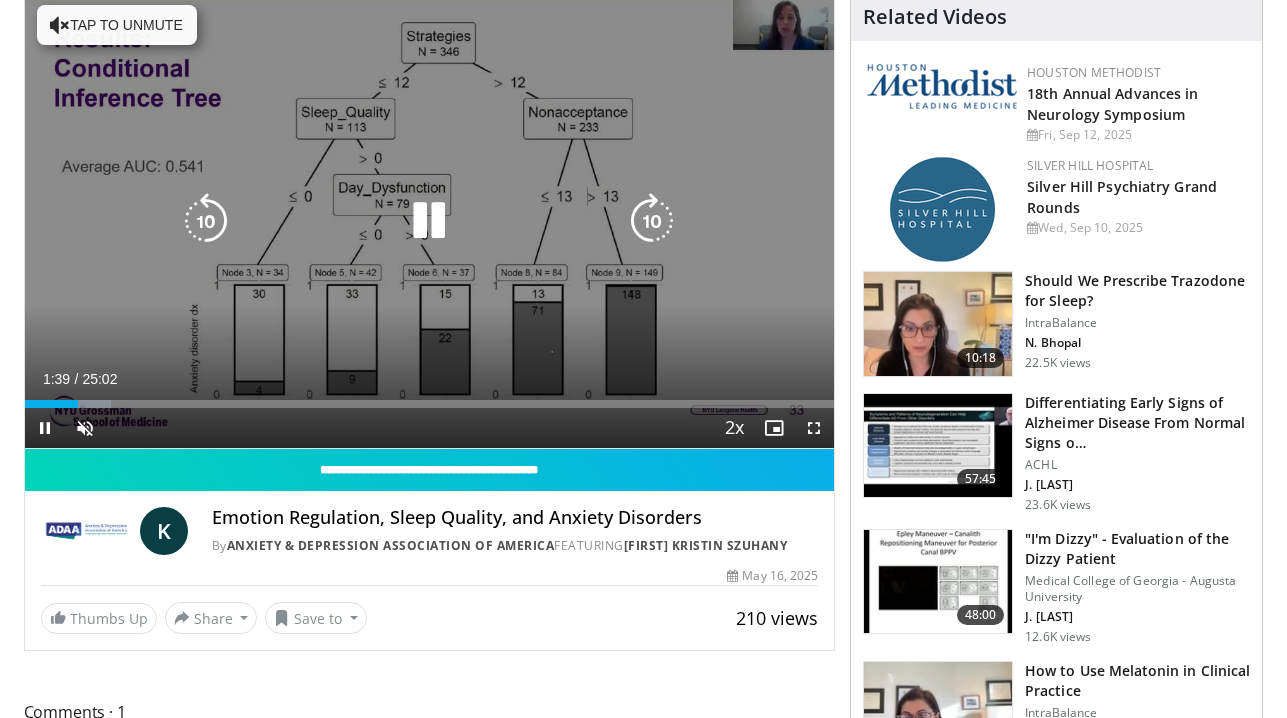 click at bounding box center [652, 221] 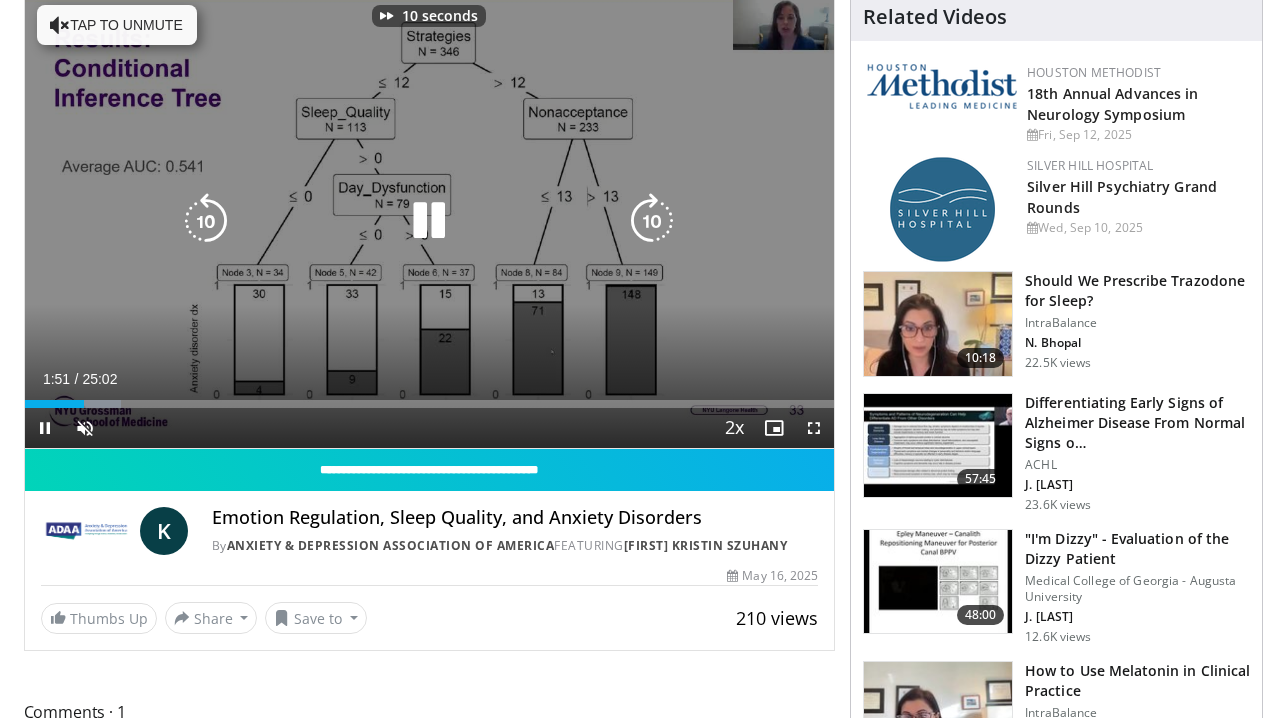 click at bounding box center (652, 221) 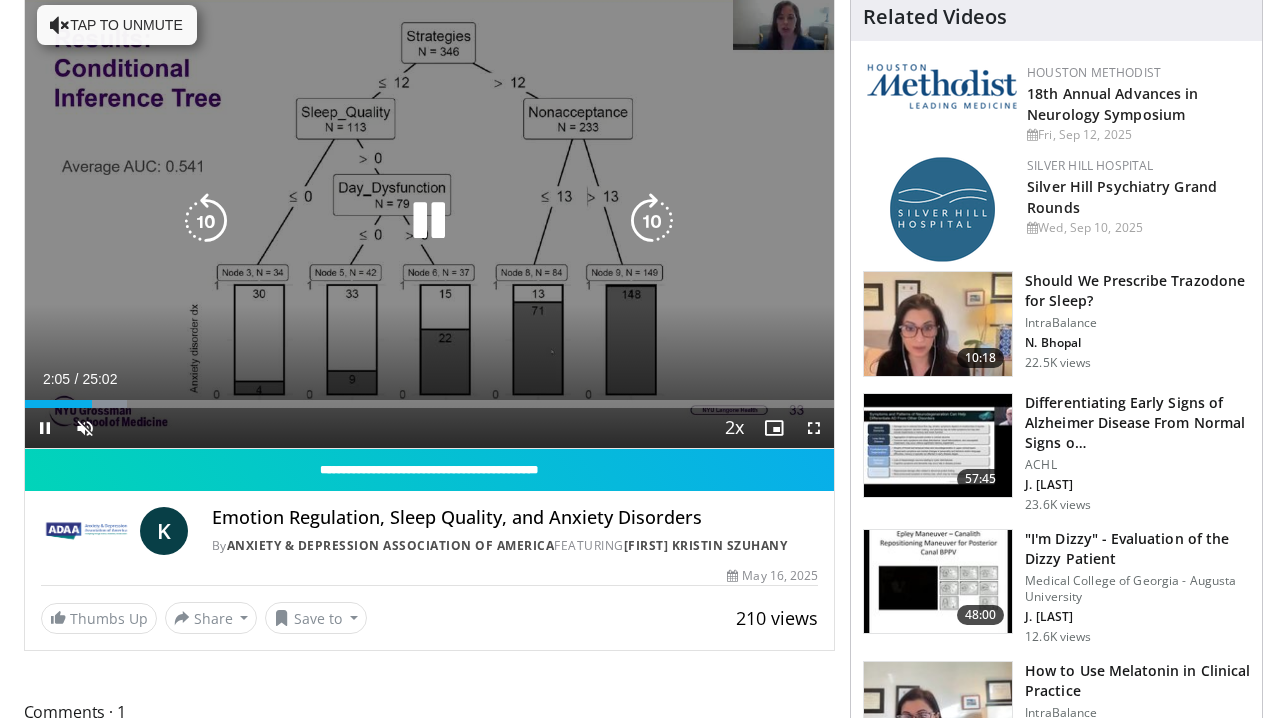 click at bounding box center [652, 221] 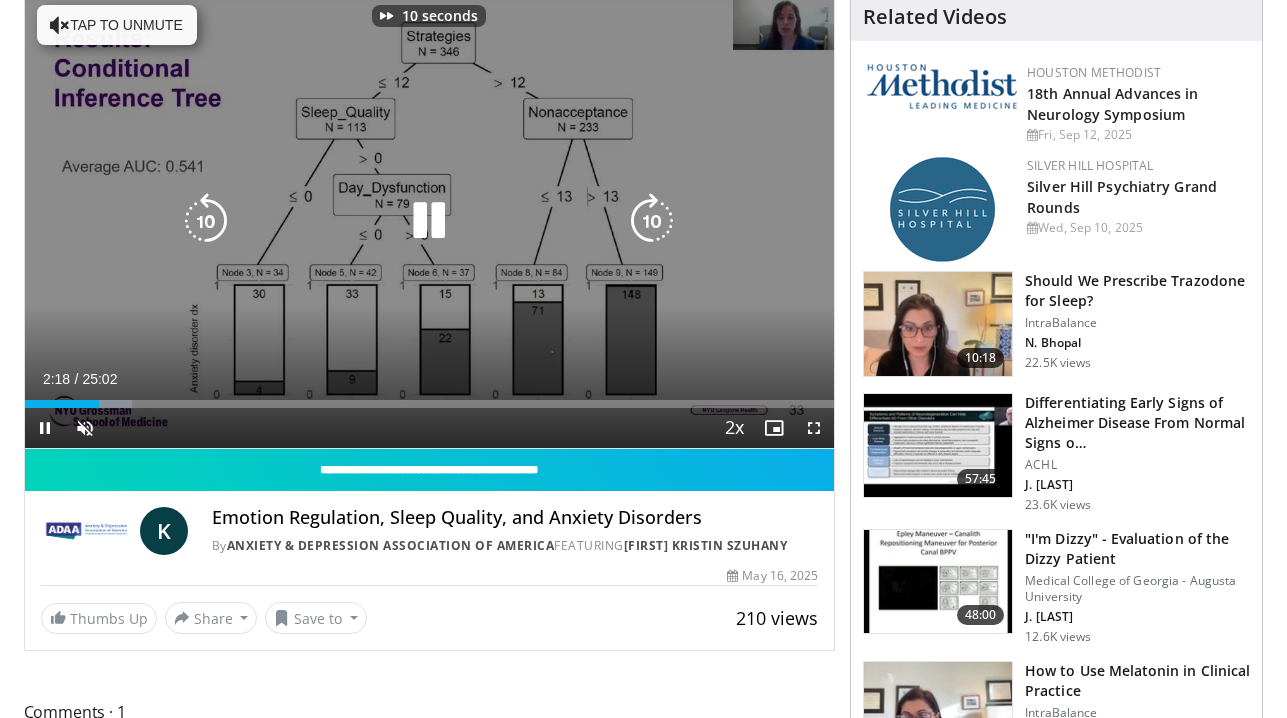 click at bounding box center (652, 221) 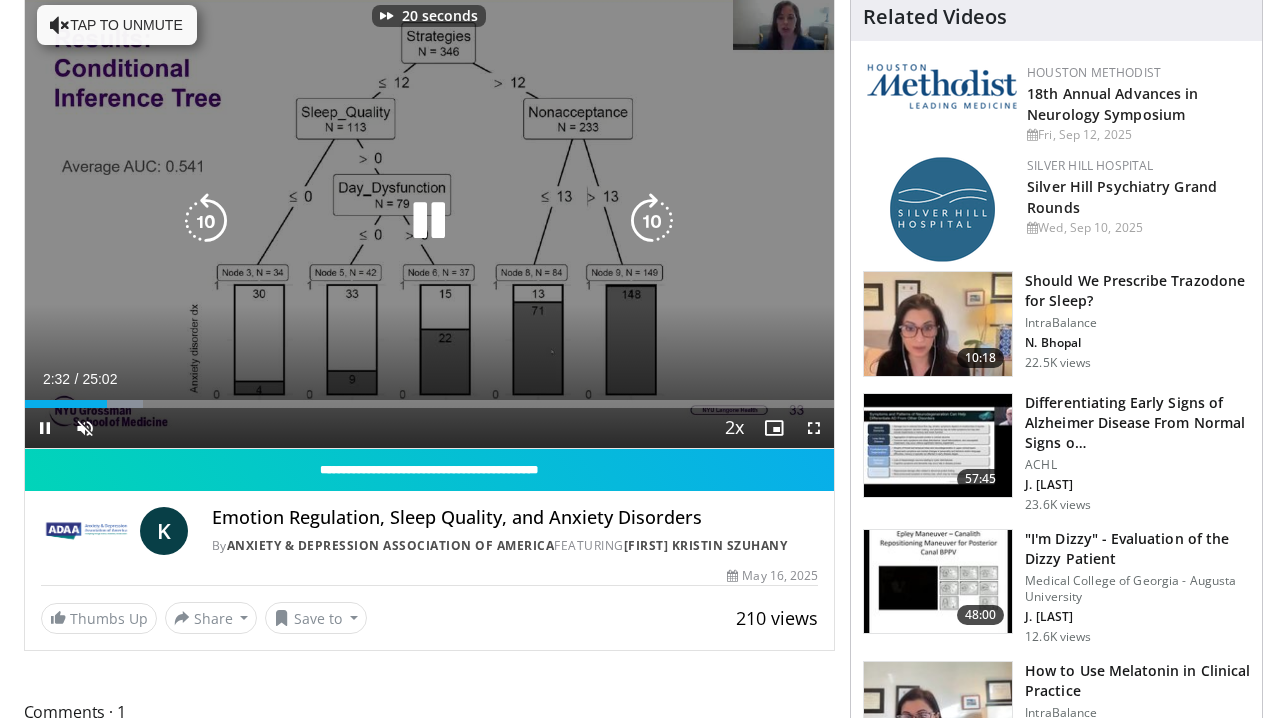 click at bounding box center (652, 221) 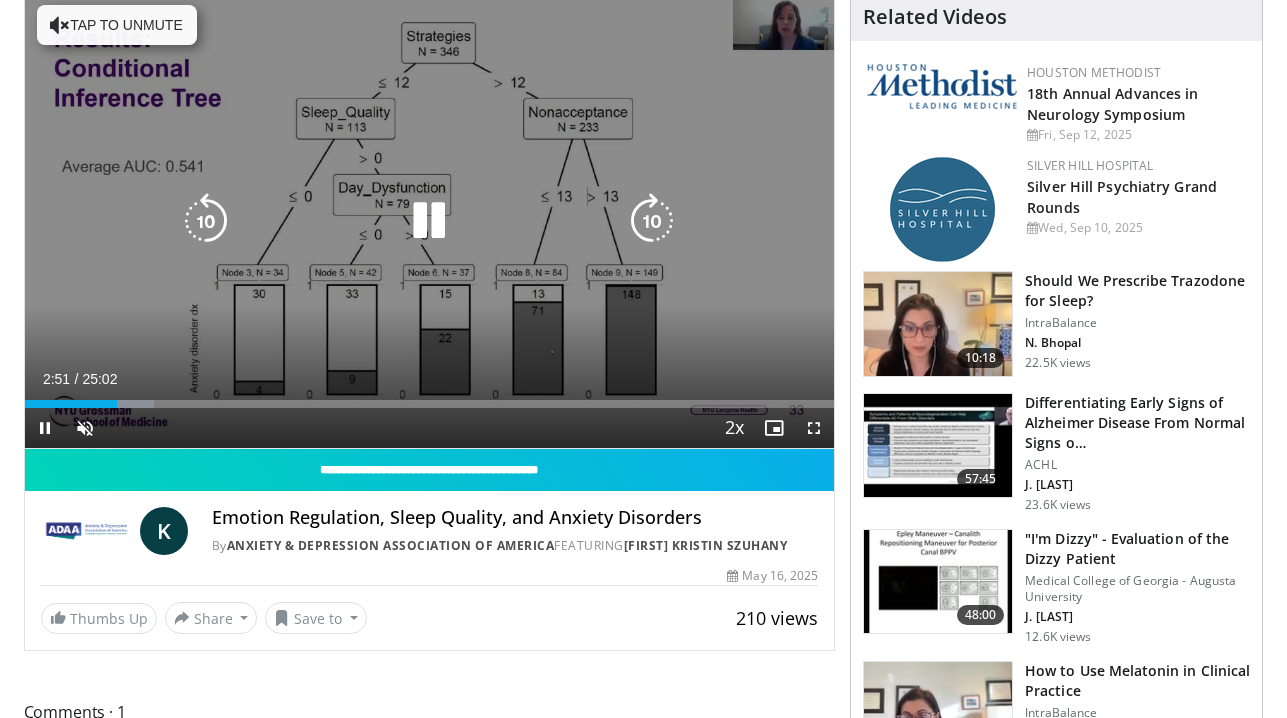 click at bounding box center (652, 221) 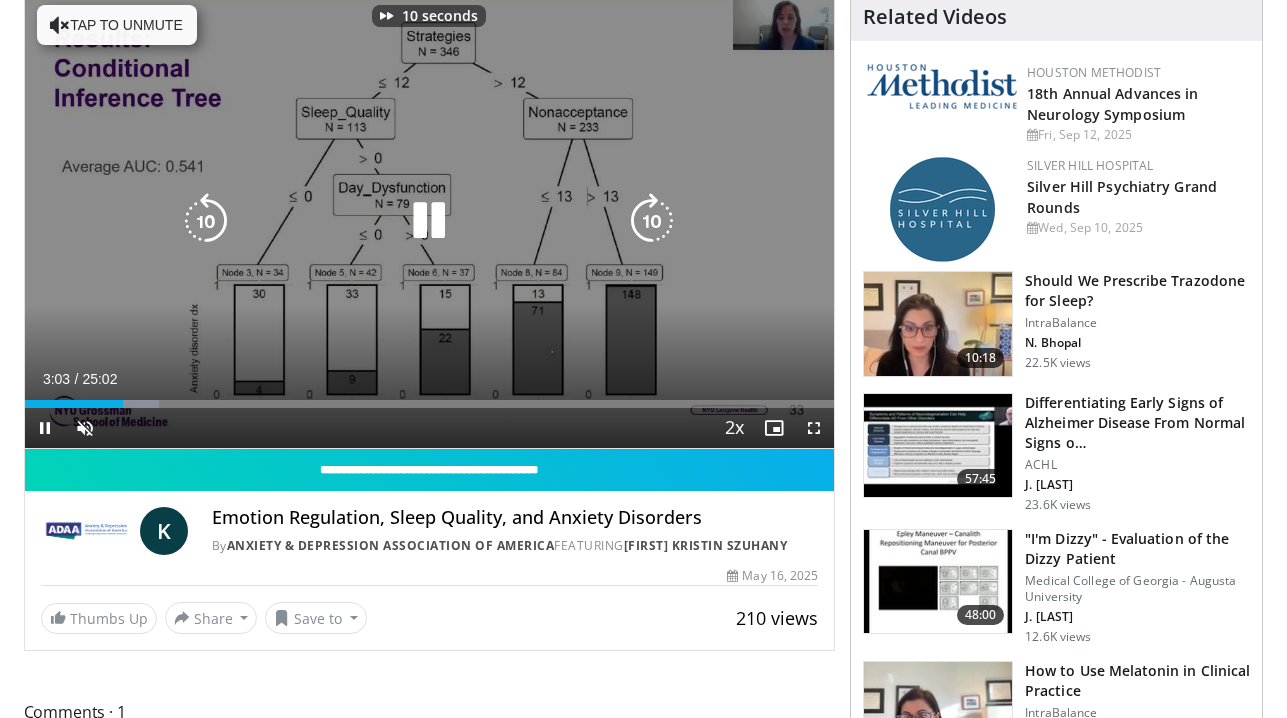 click at bounding box center (652, 221) 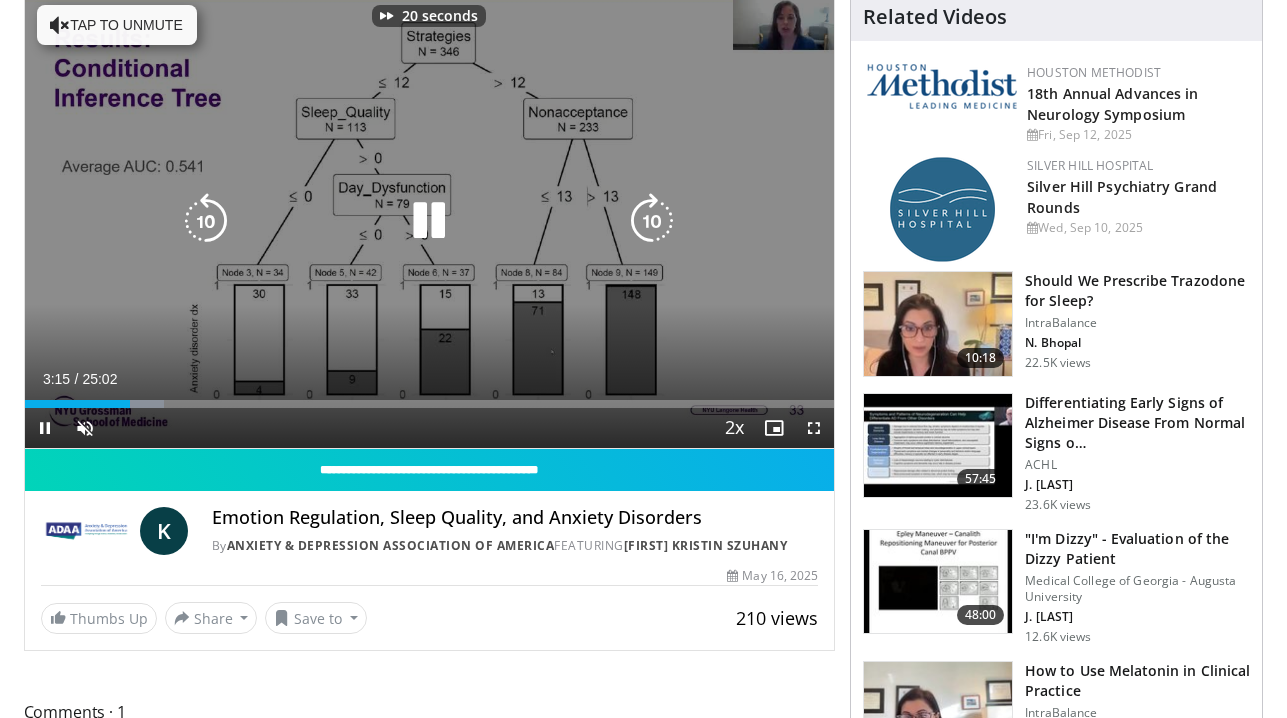click at bounding box center [652, 221] 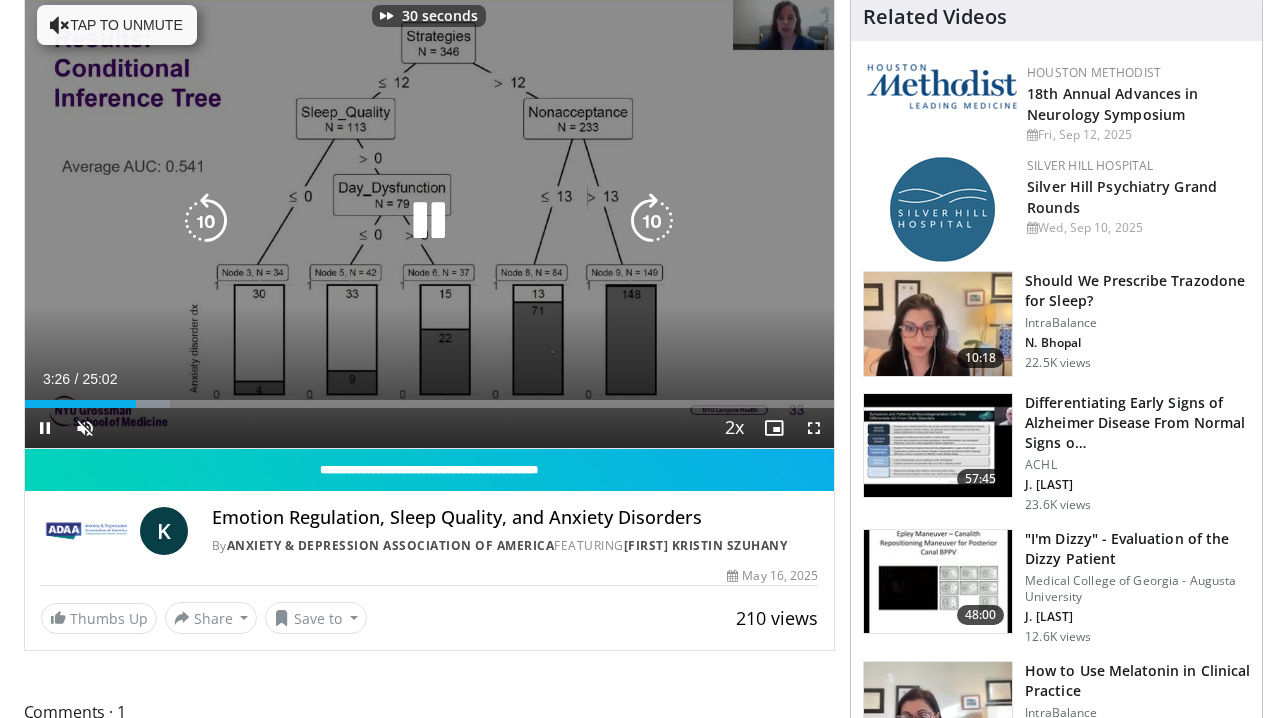 click at bounding box center [652, 221] 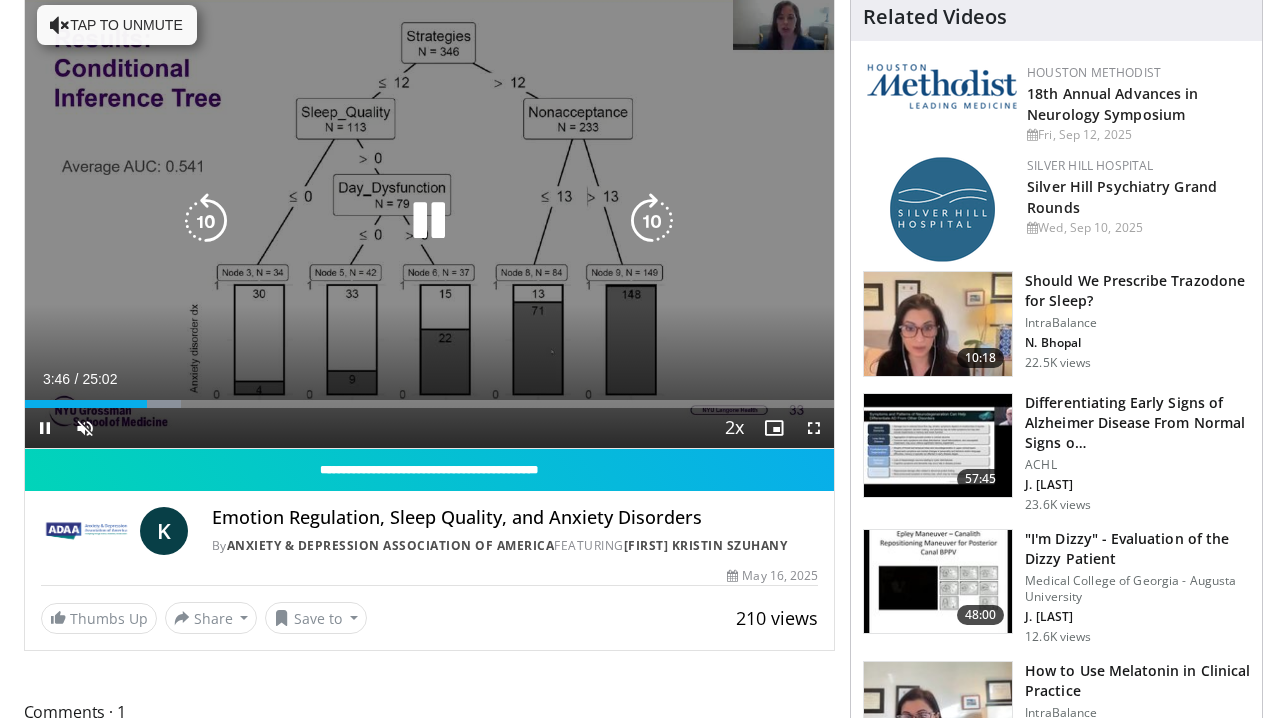 click at bounding box center [652, 221] 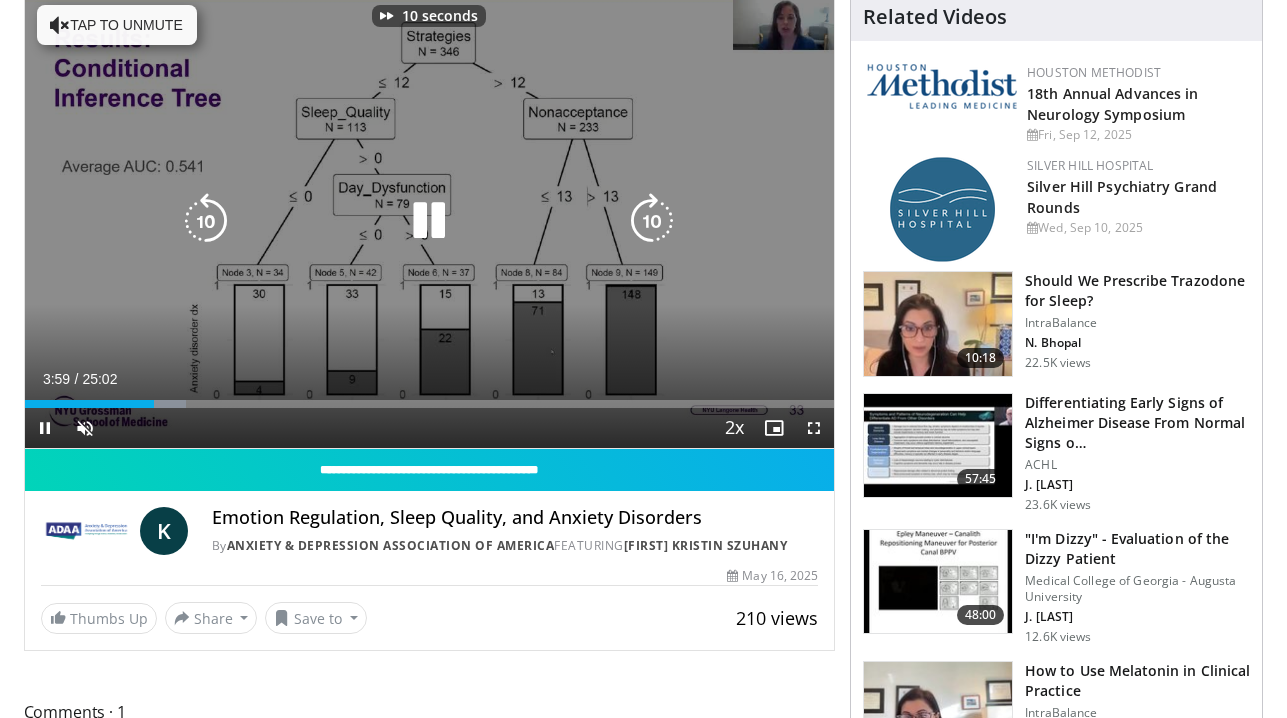 click at bounding box center [652, 221] 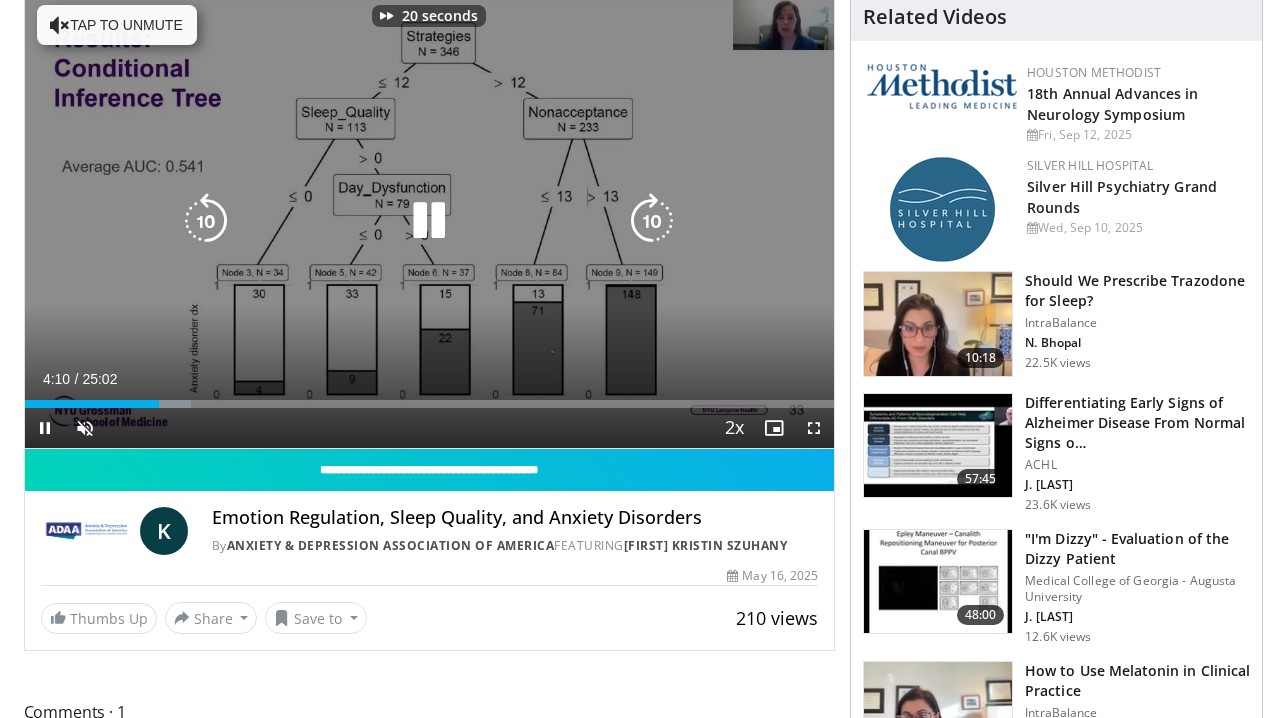 click at bounding box center (652, 221) 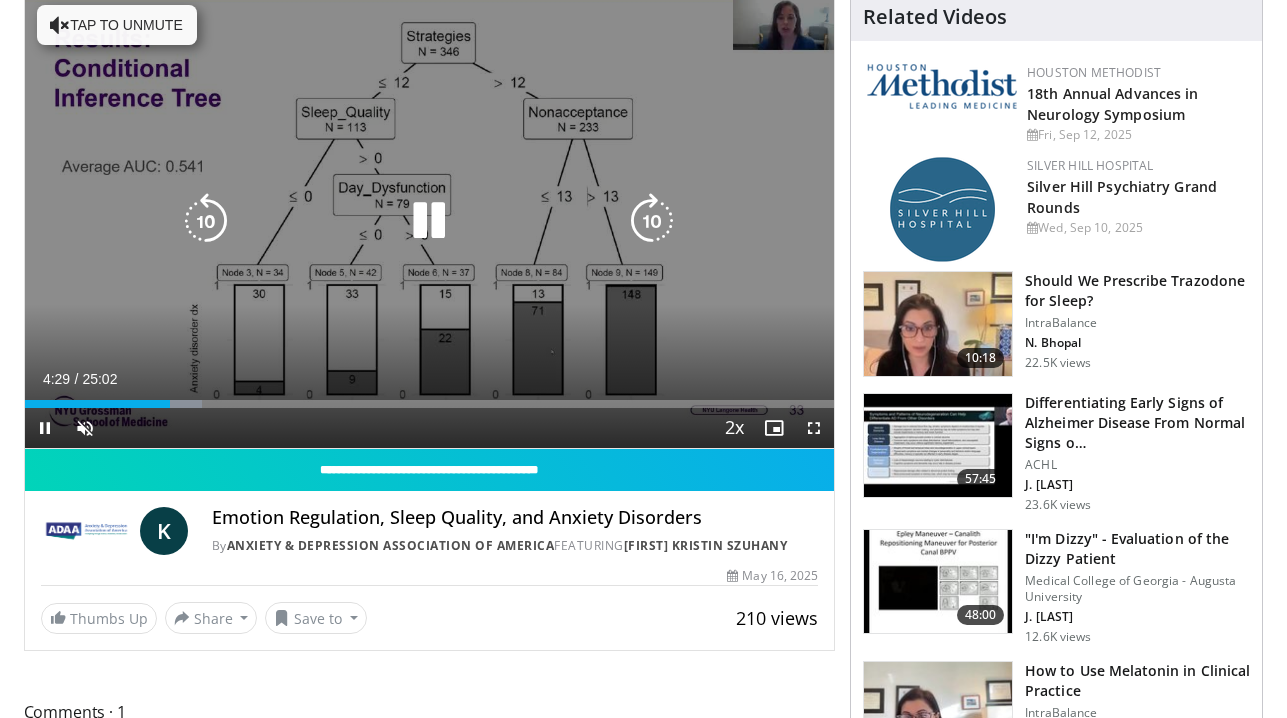 click at bounding box center (652, 221) 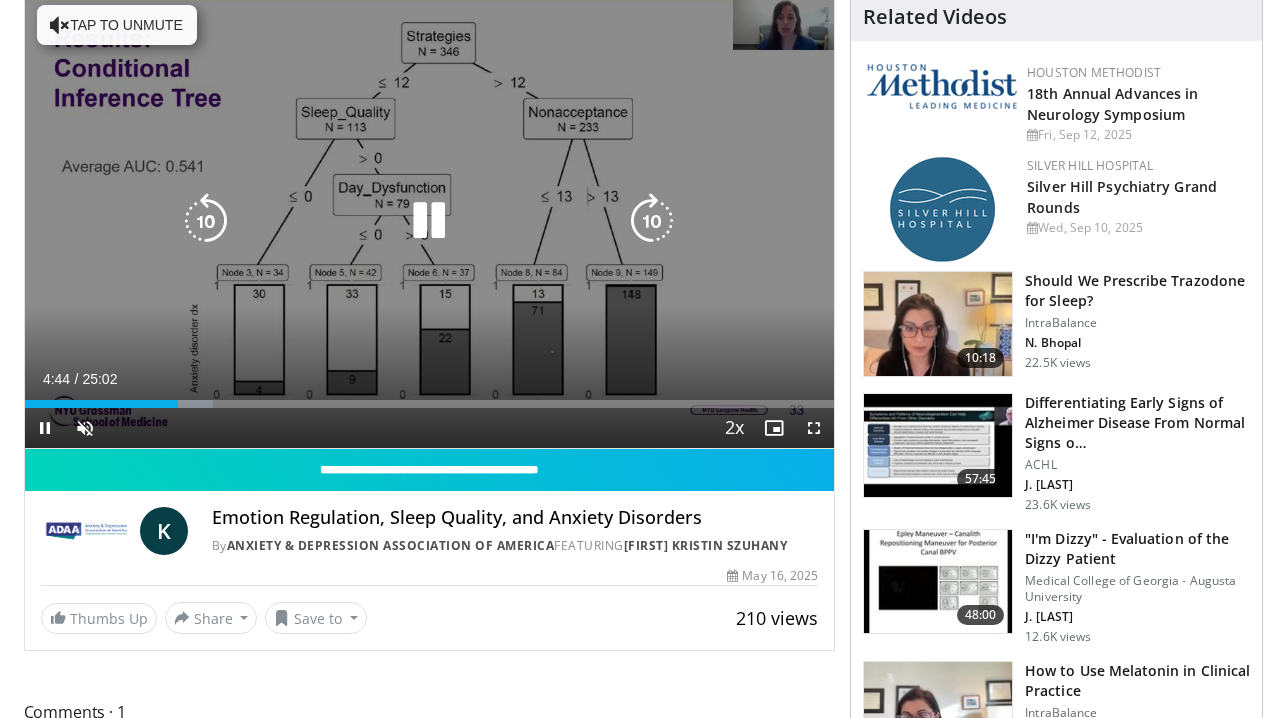 click at bounding box center [652, 221] 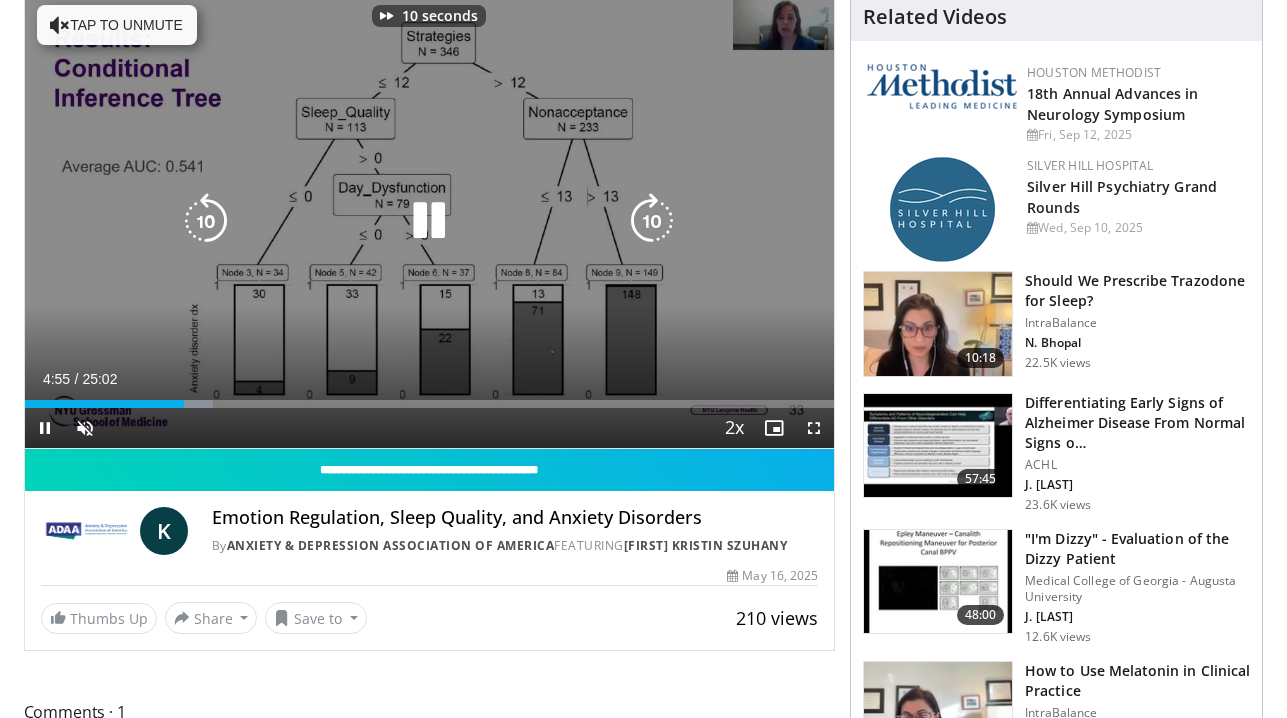 click at bounding box center (652, 221) 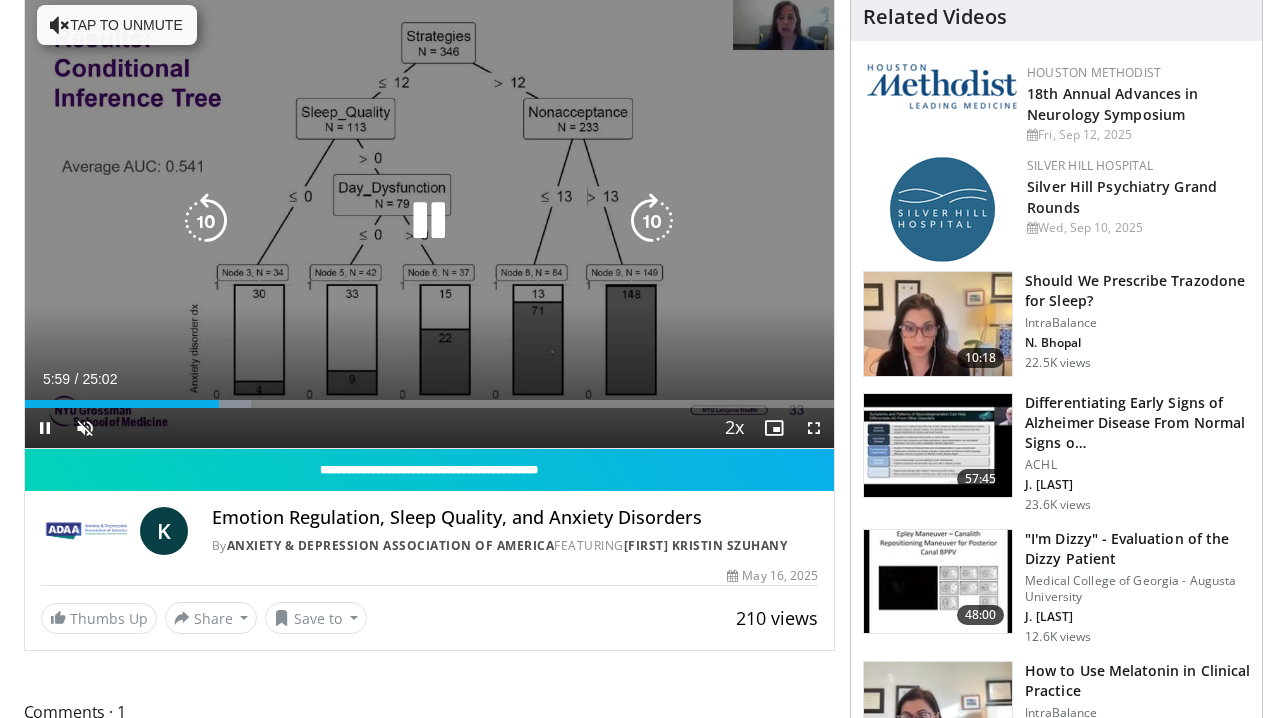 click at bounding box center [652, 221] 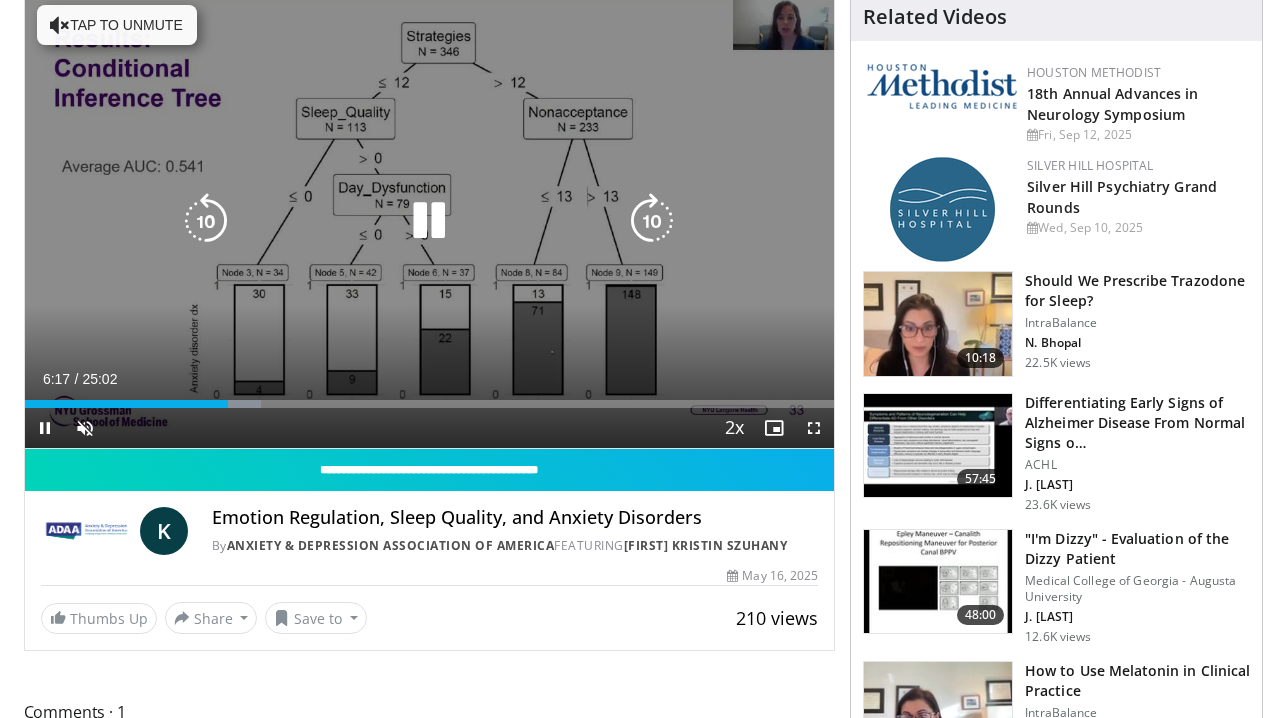click at bounding box center [652, 221] 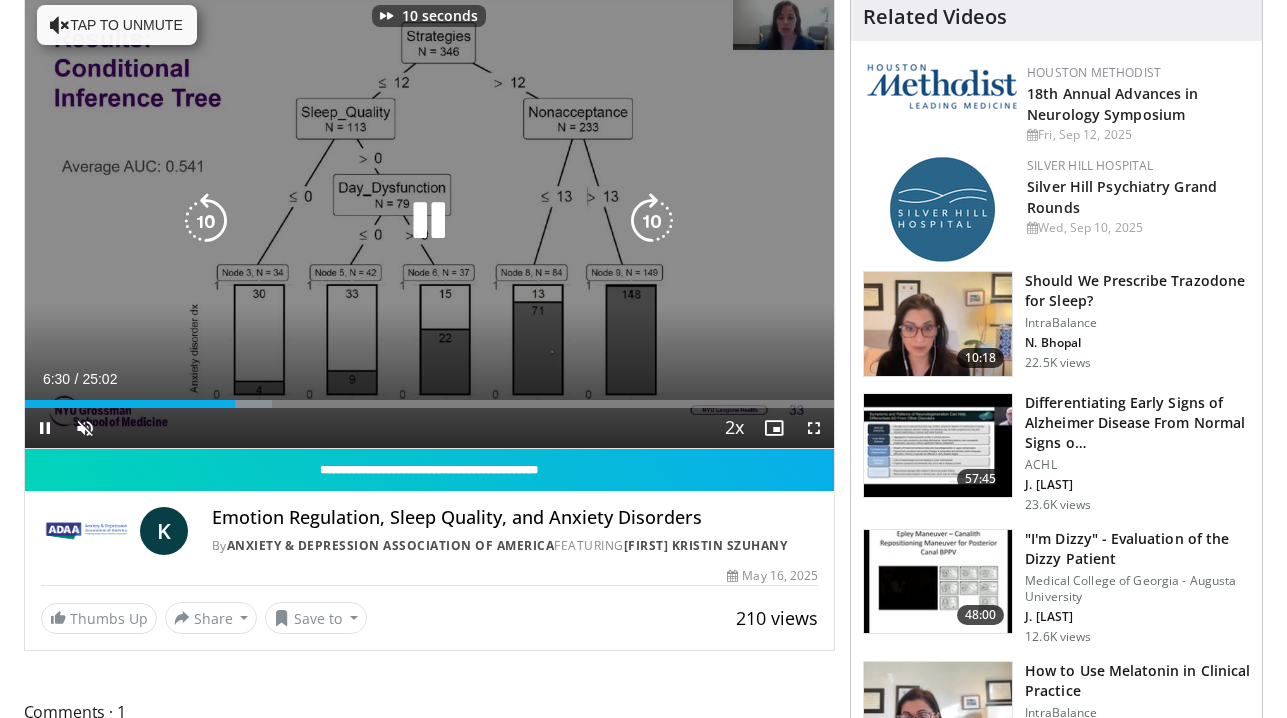 click at bounding box center (652, 221) 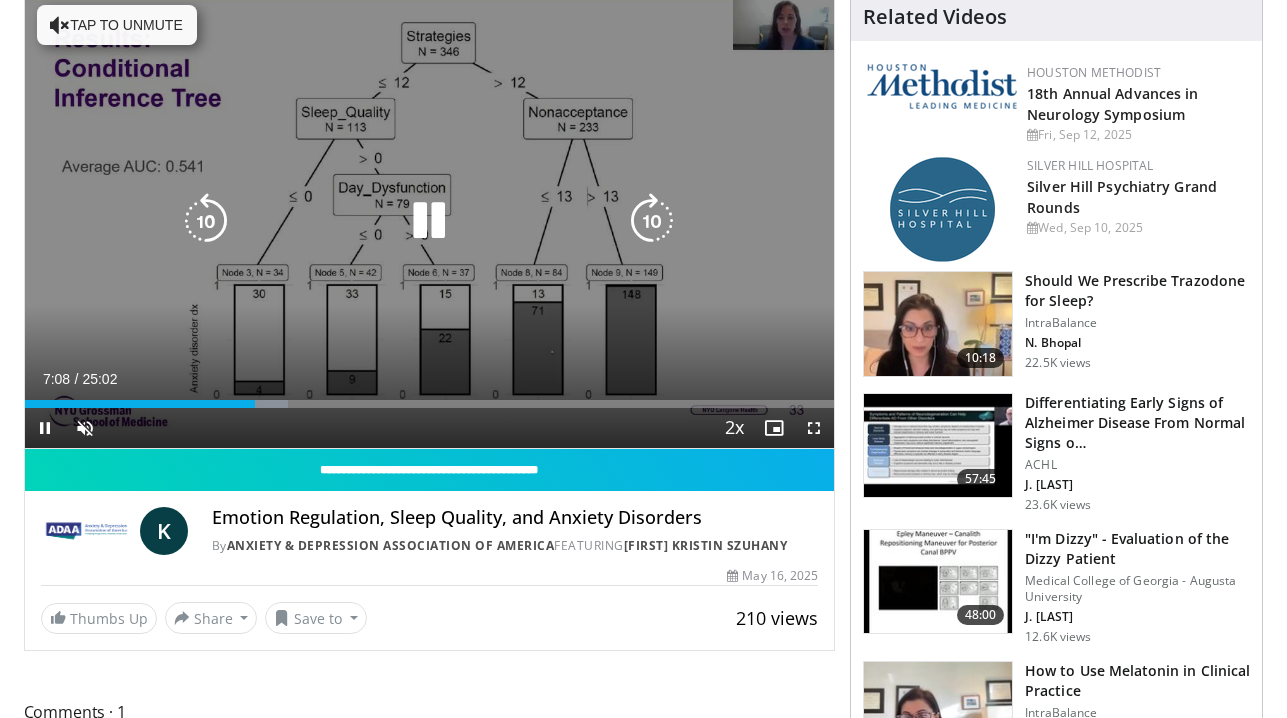click at bounding box center [652, 221] 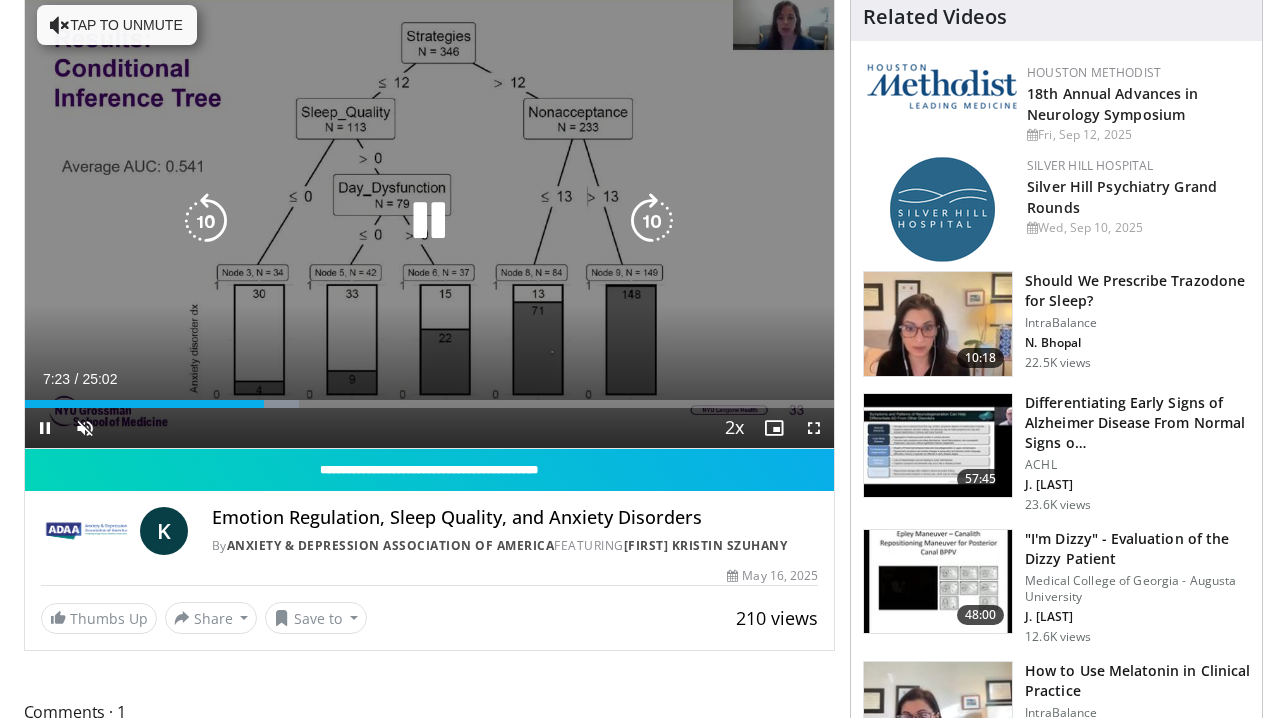 click at bounding box center [652, 221] 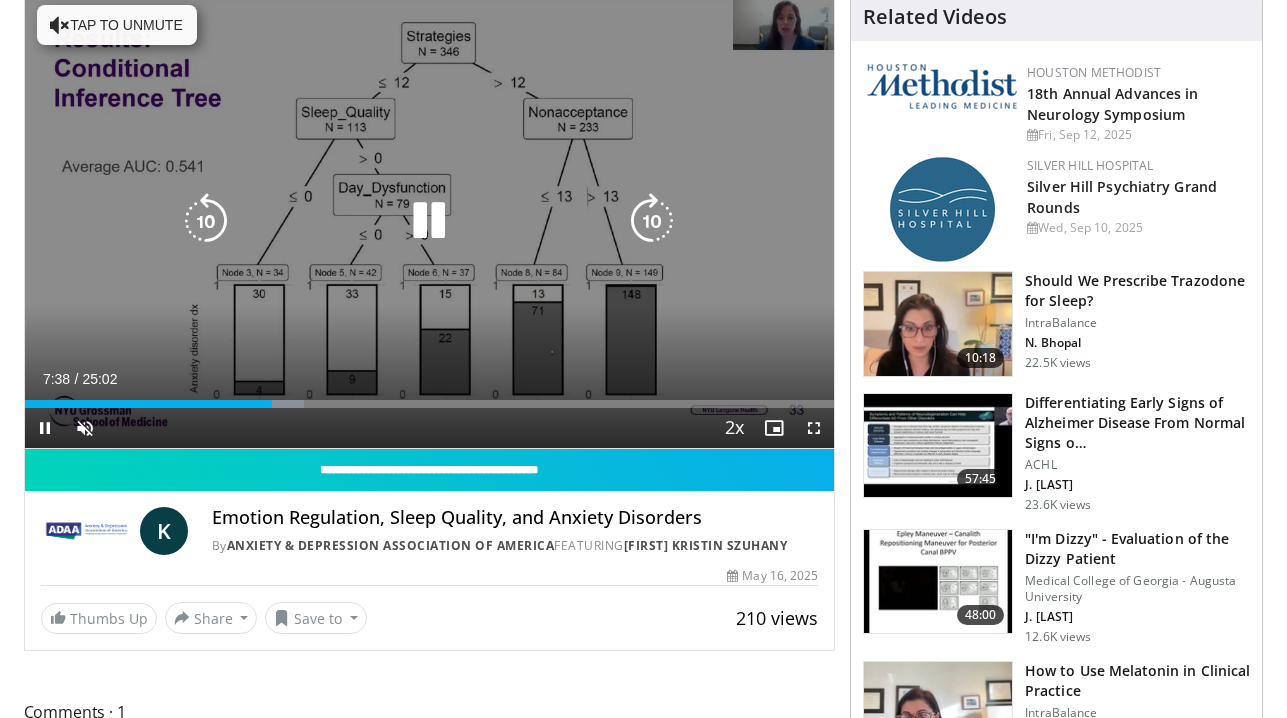 click at bounding box center (652, 221) 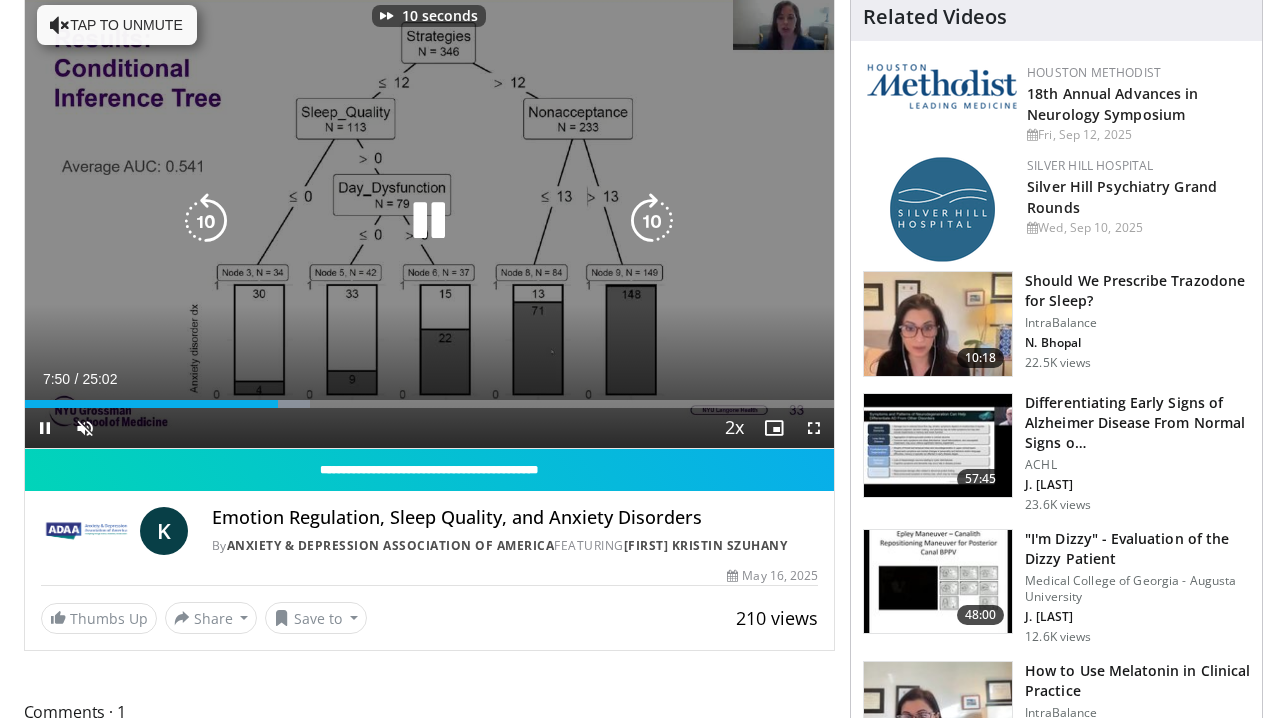 click at bounding box center [652, 221] 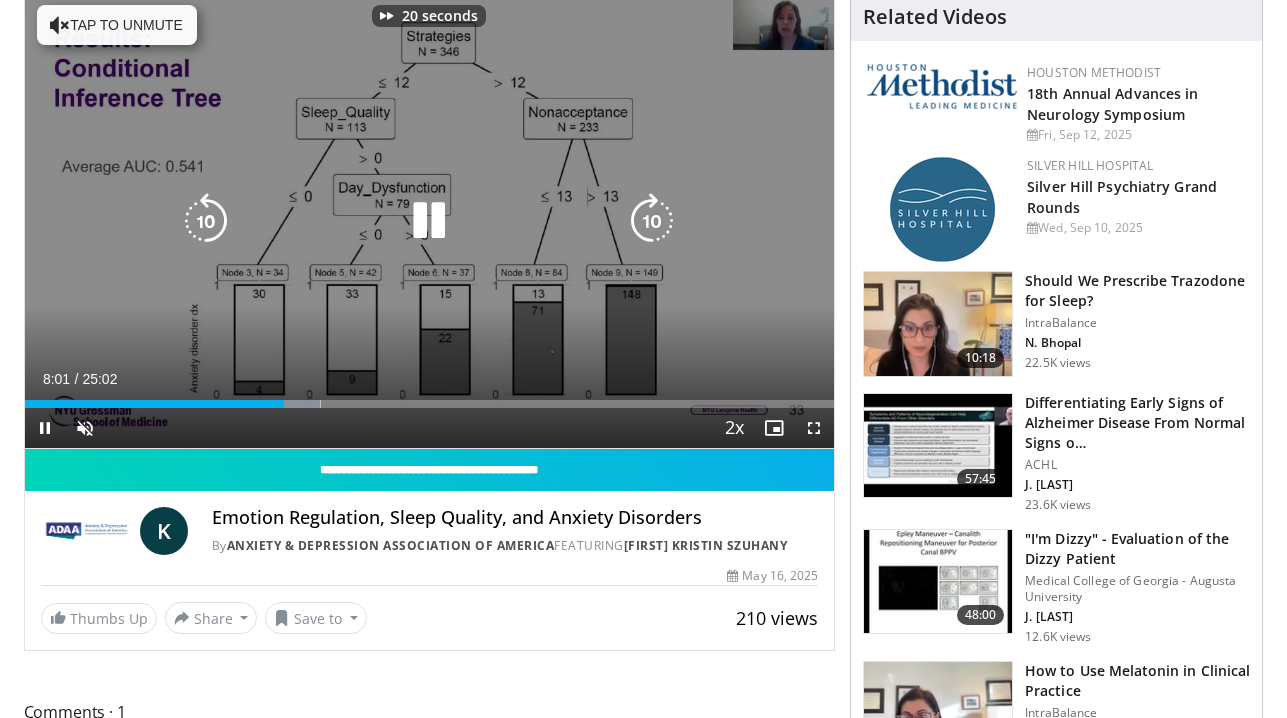 click at bounding box center [652, 221] 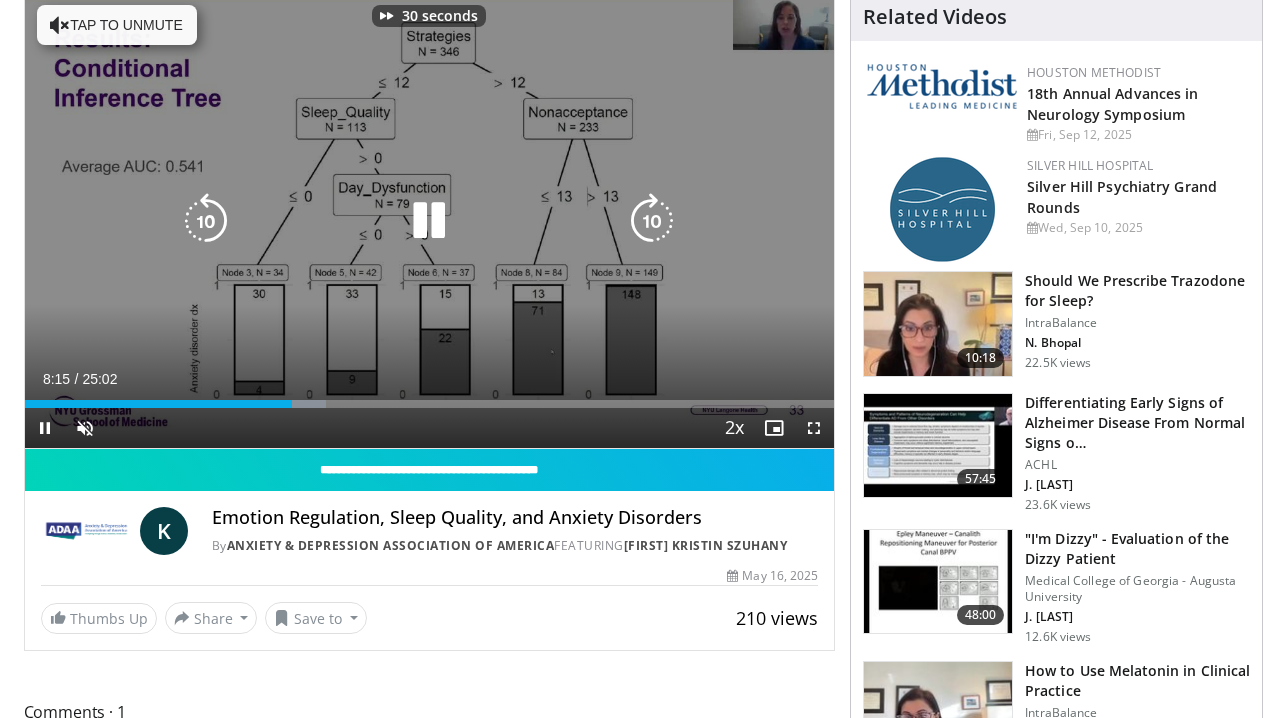 click at bounding box center [652, 221] 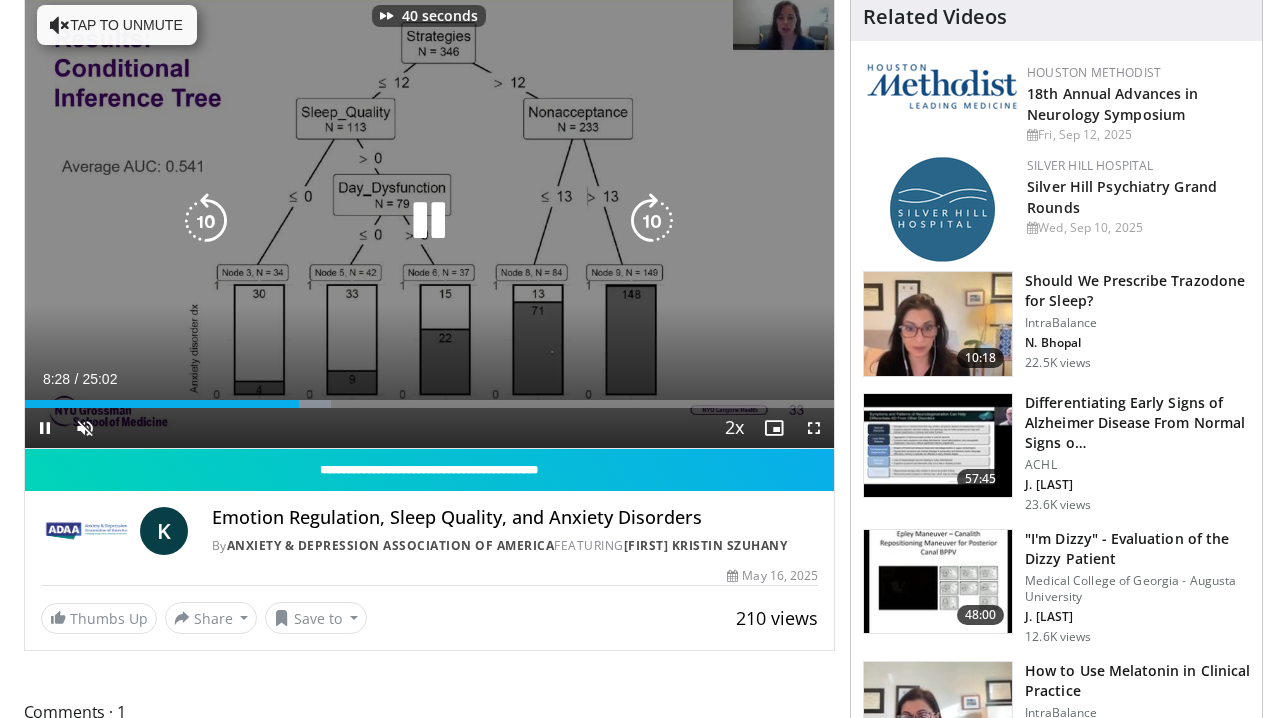 click at bounding box center [652, 221] 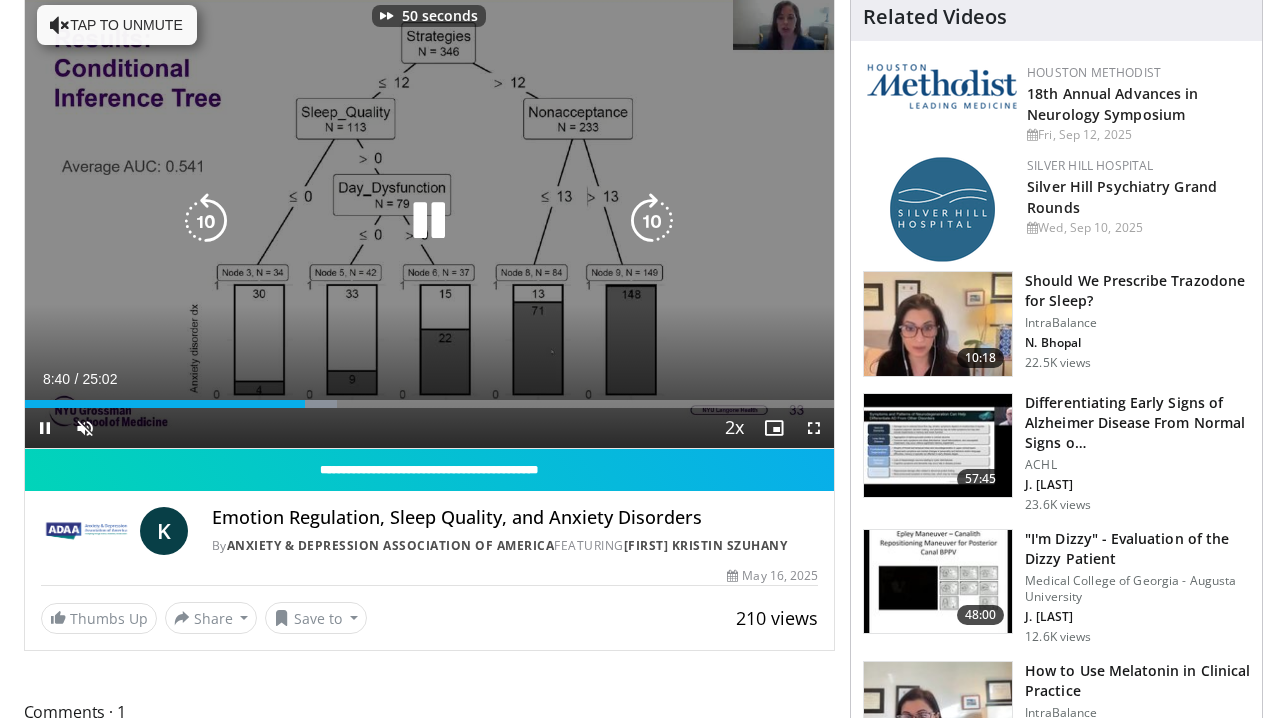 click at bounding box center [652, 221] 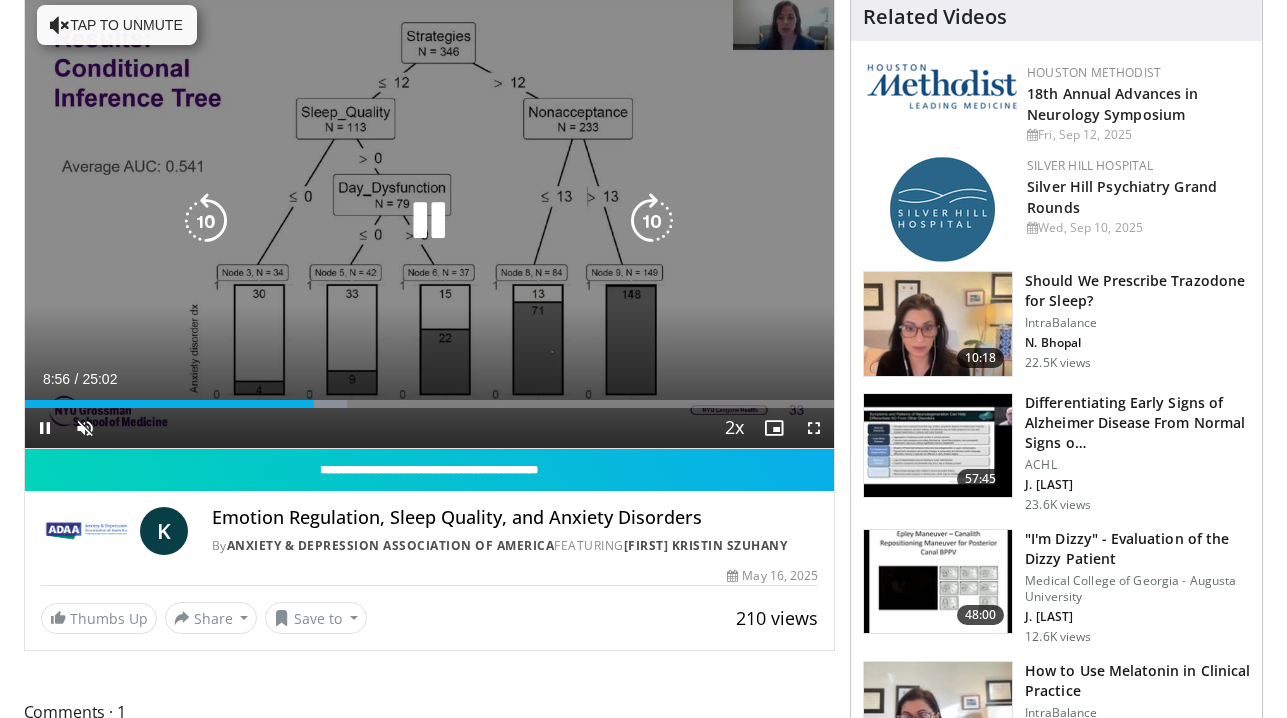 click at bounding box center (652, 221) 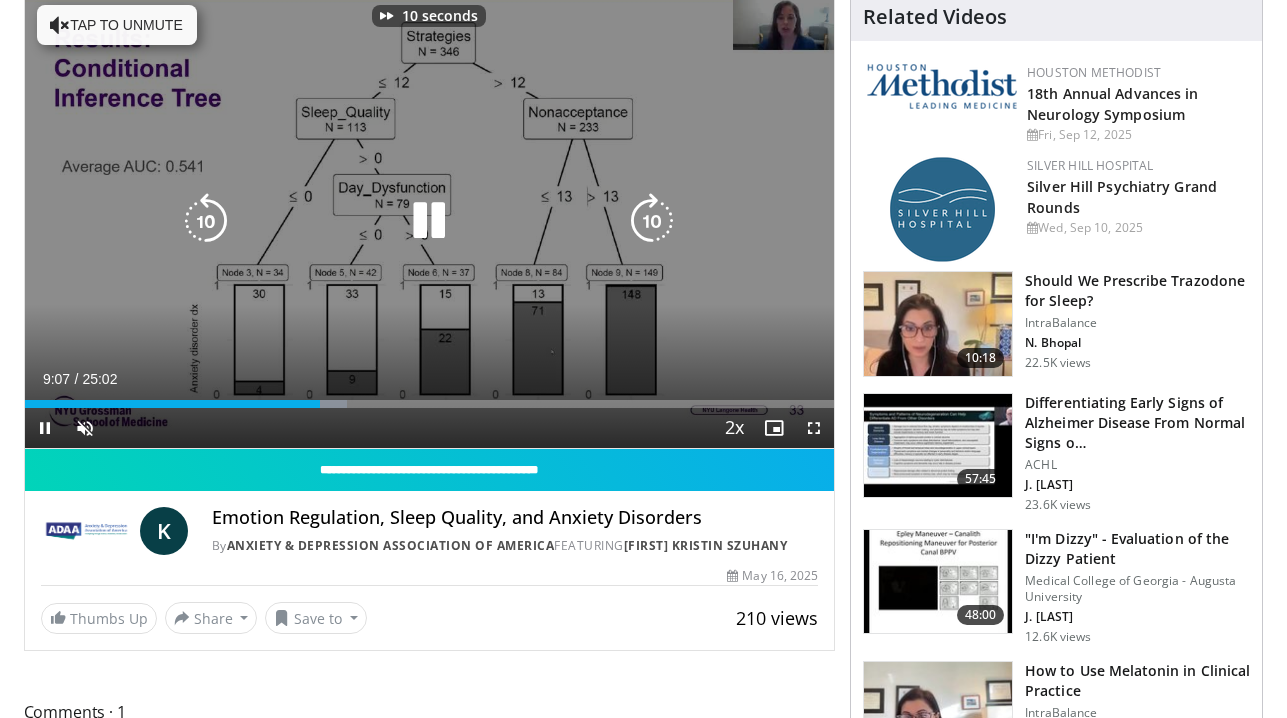 click at bounding box center [652, 221] 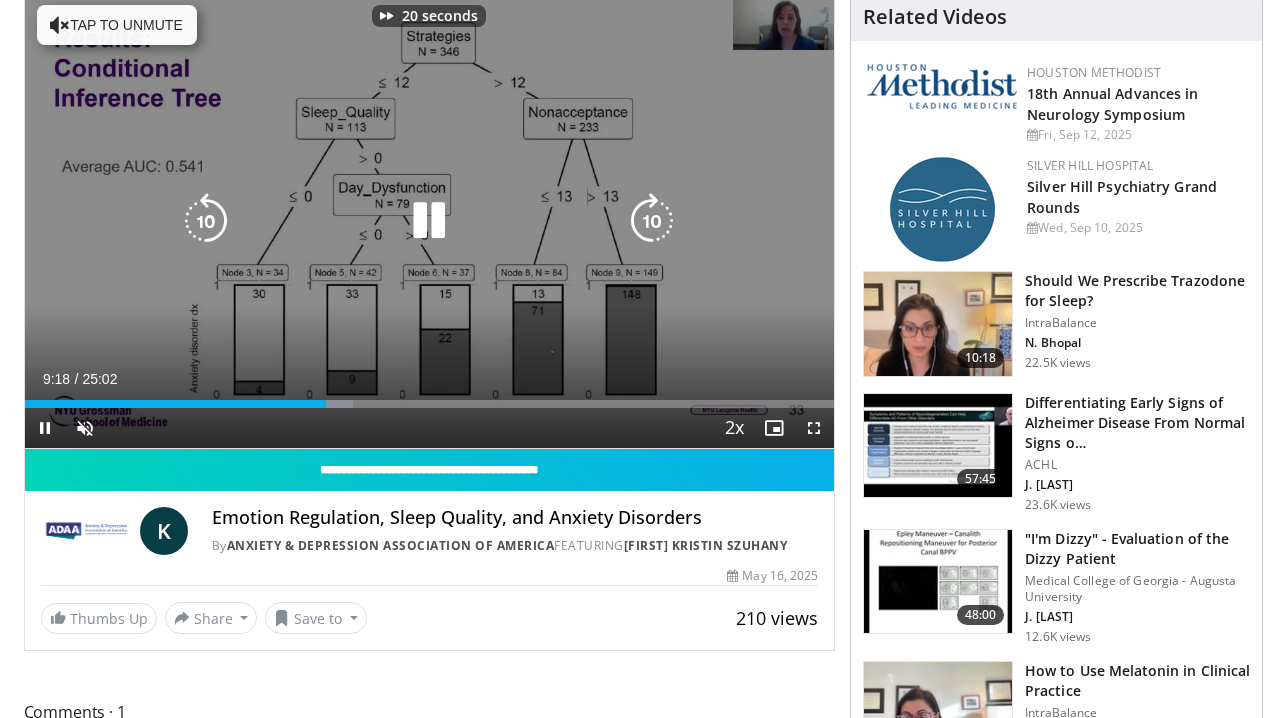 click at bounding box center [652, 221] 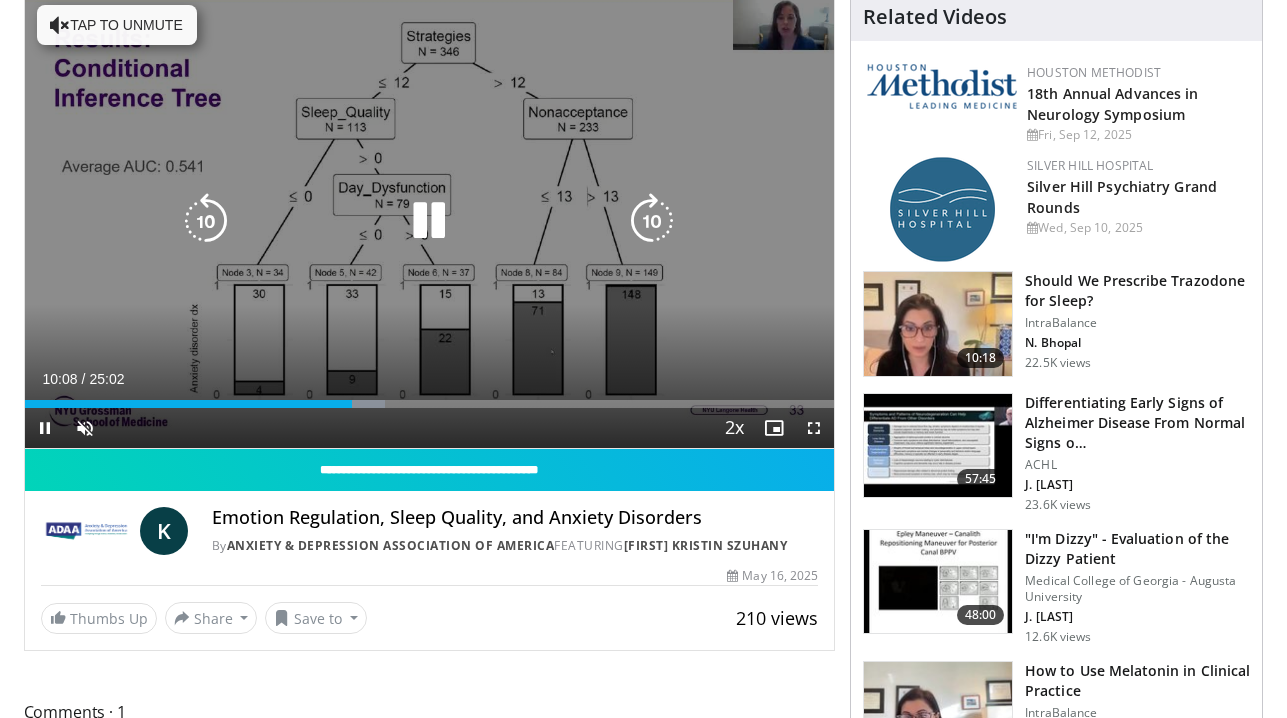 click at bounding box center (652, 221) 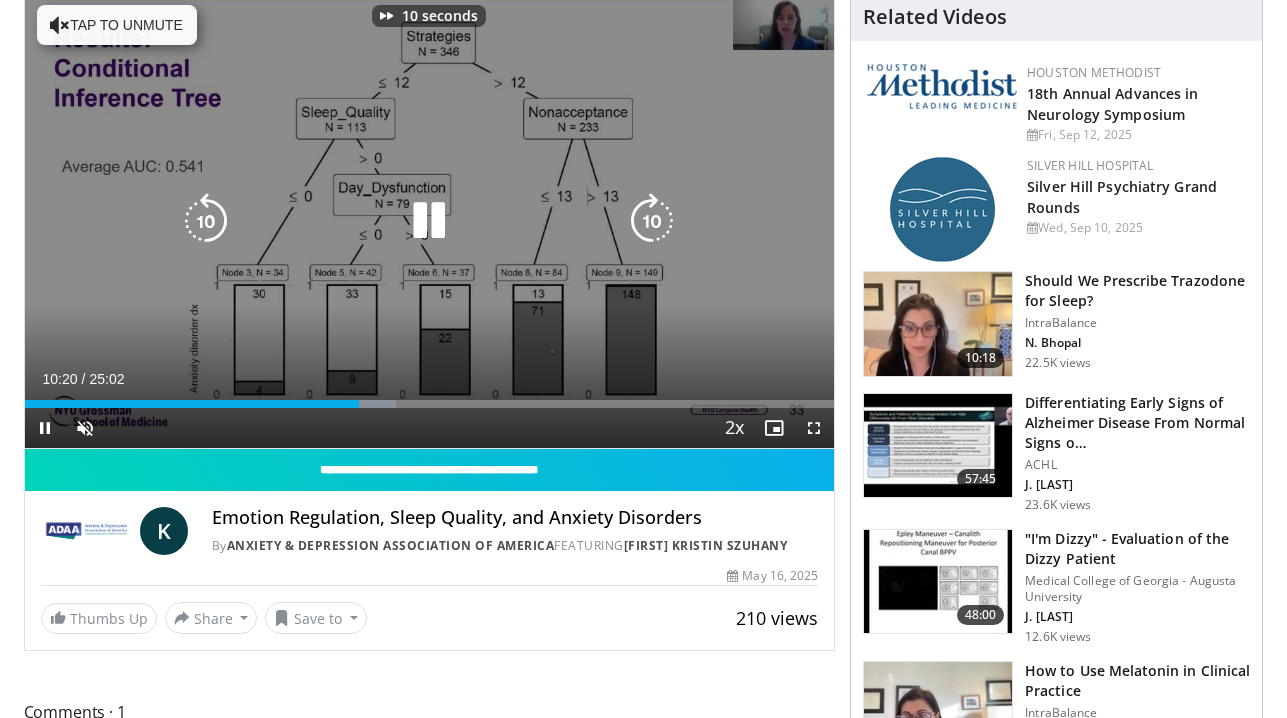 click at bounding box center [652, 221] 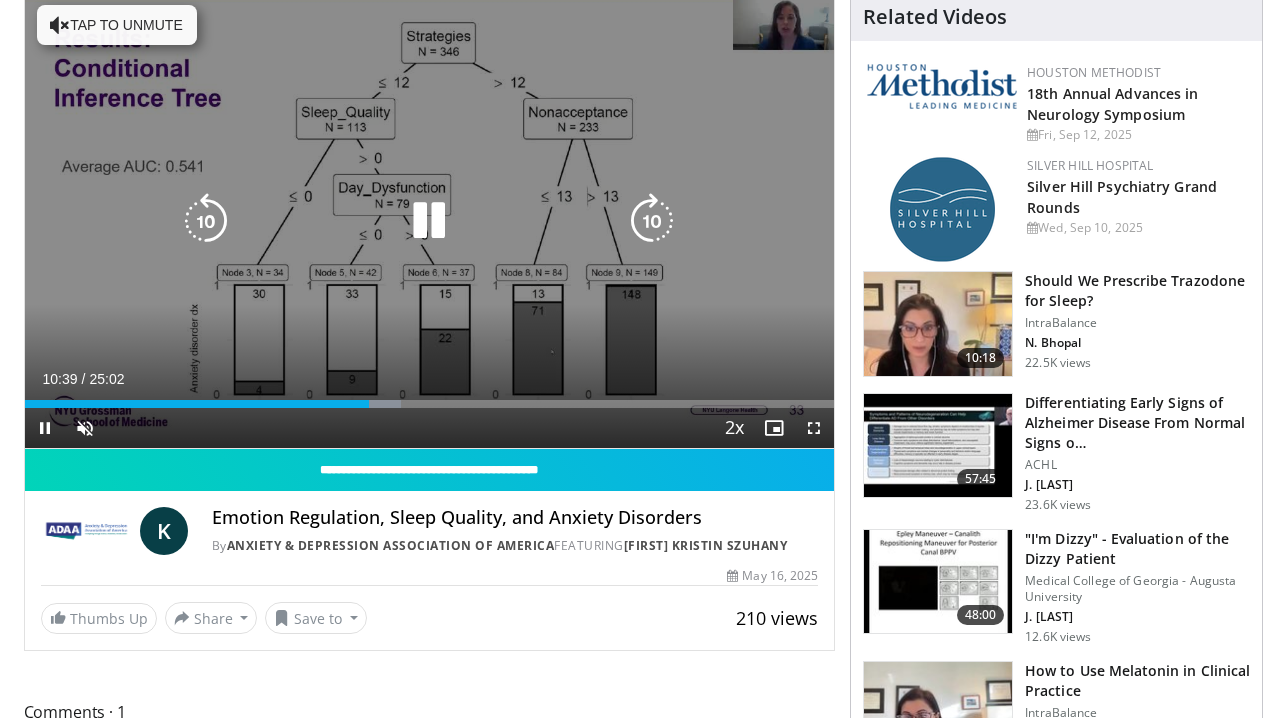 click at bounding box center (652, 221) 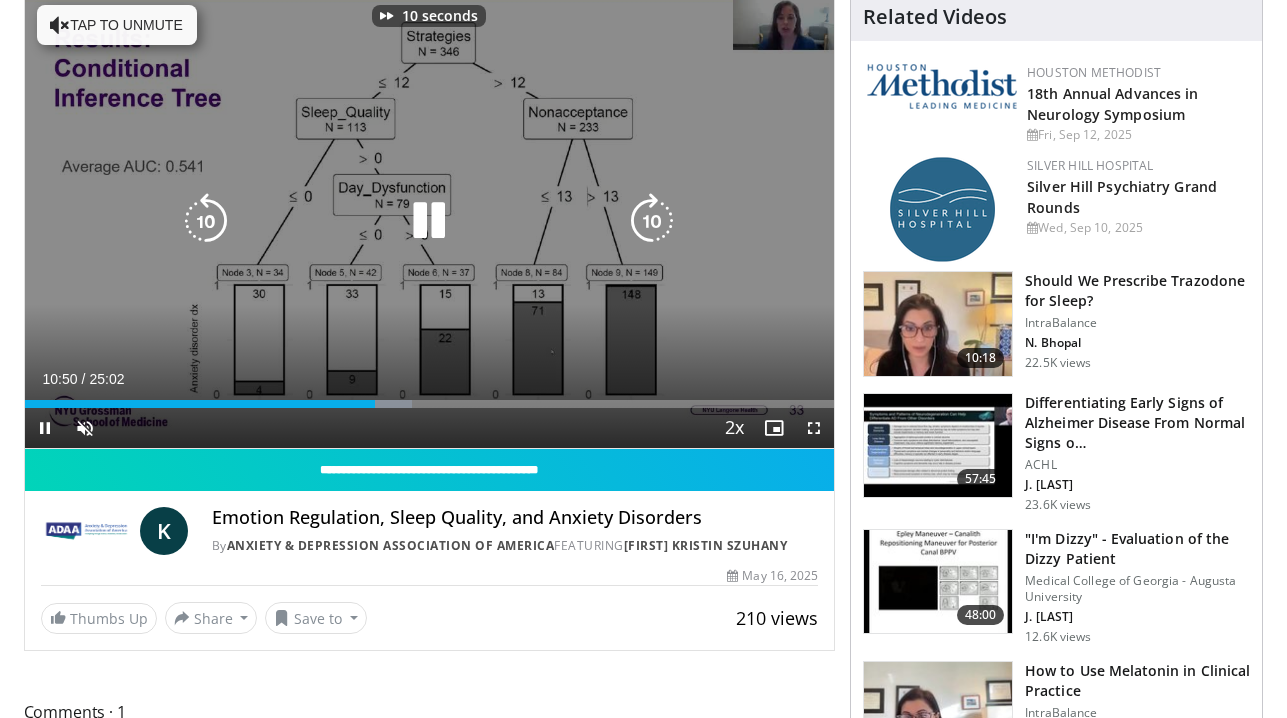 click at bounding box center (652, 221) 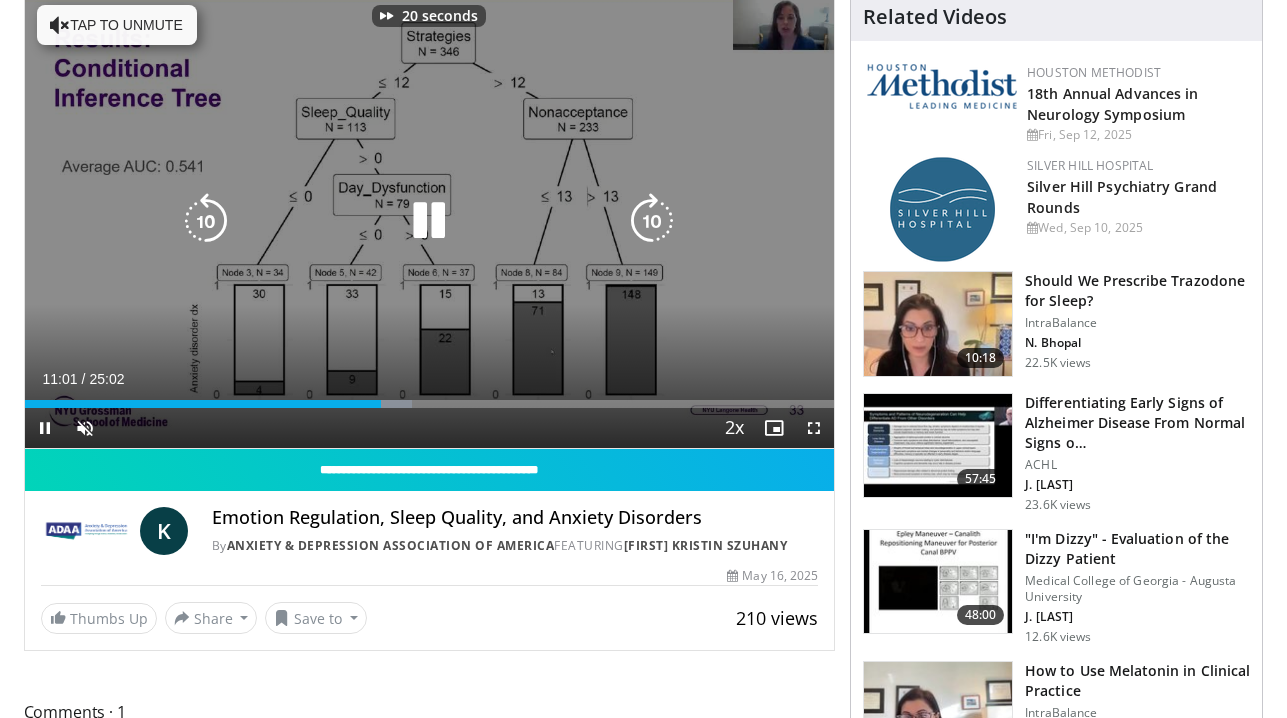 click at bounding box center [652, 221] 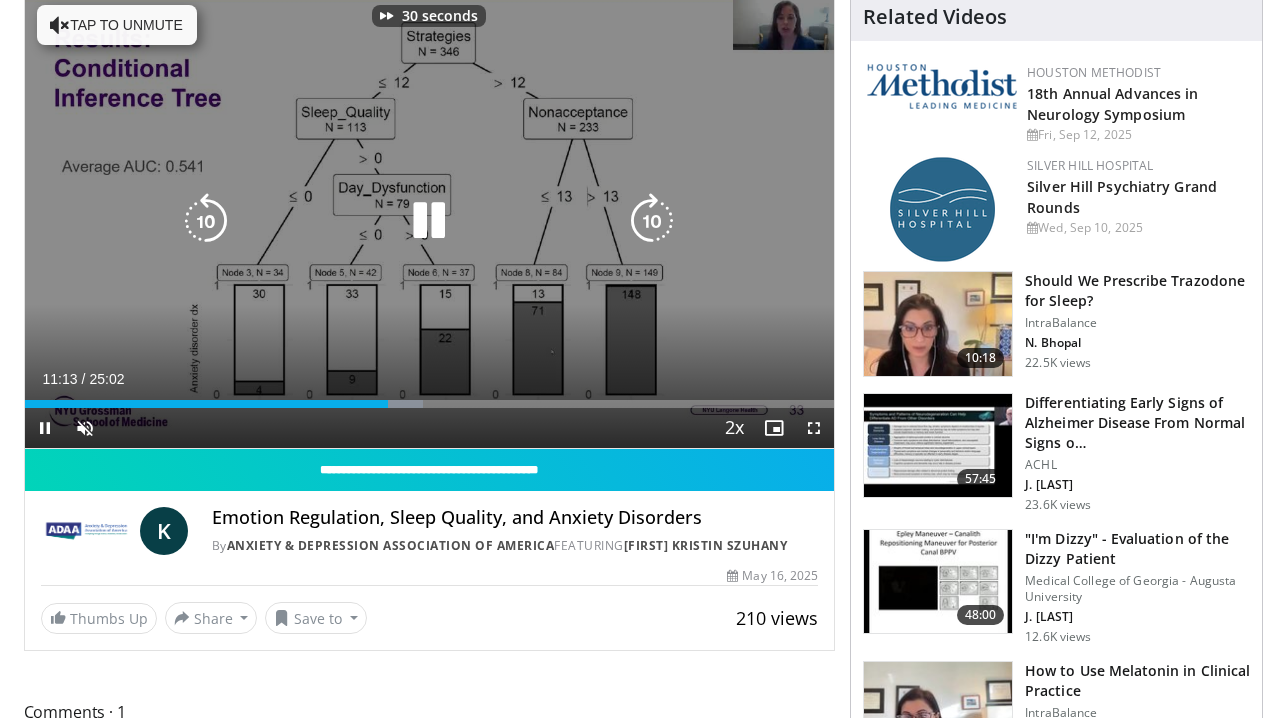 click at bounding box center [652, 221] 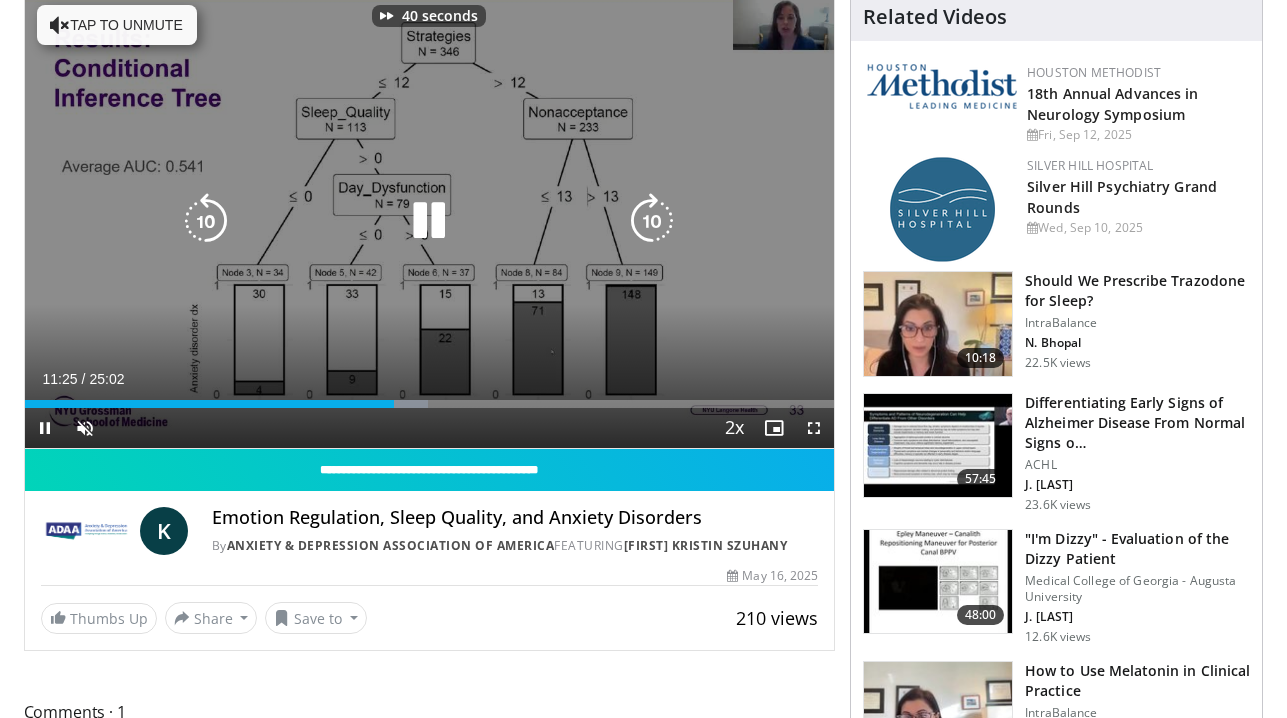 click at bounding box center [652, 221] 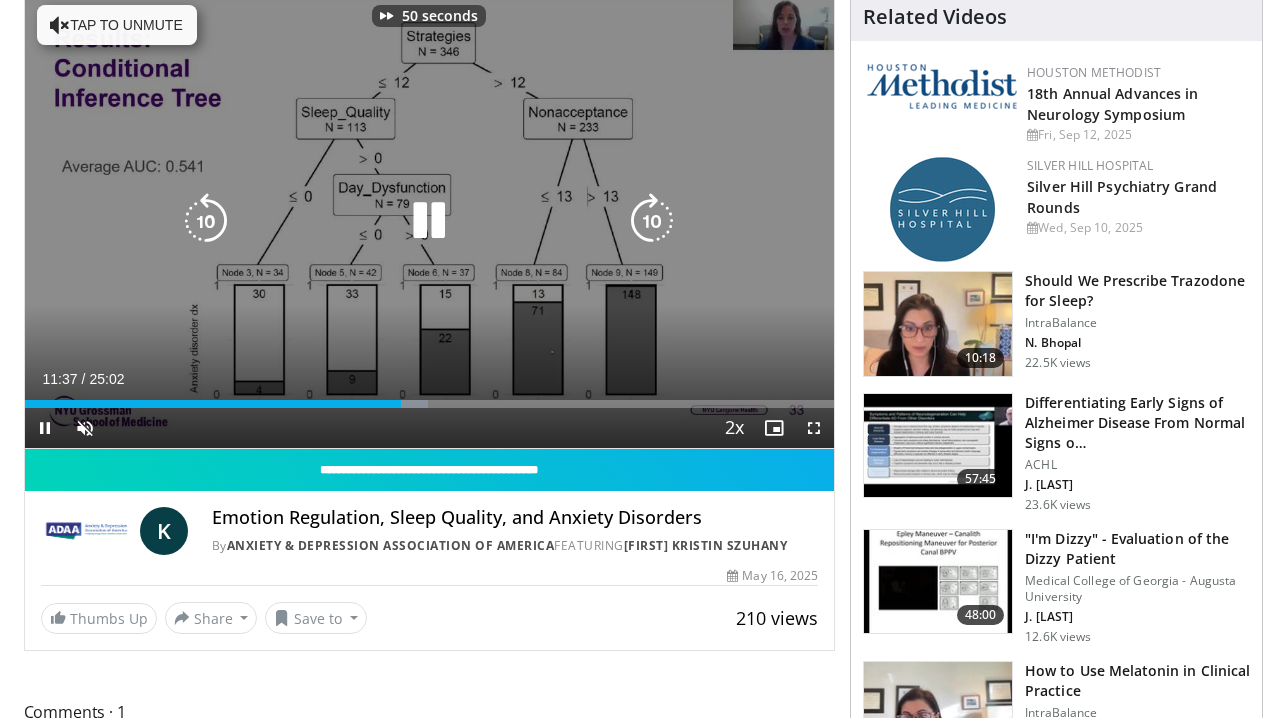 click at bounding box center [652, 221] 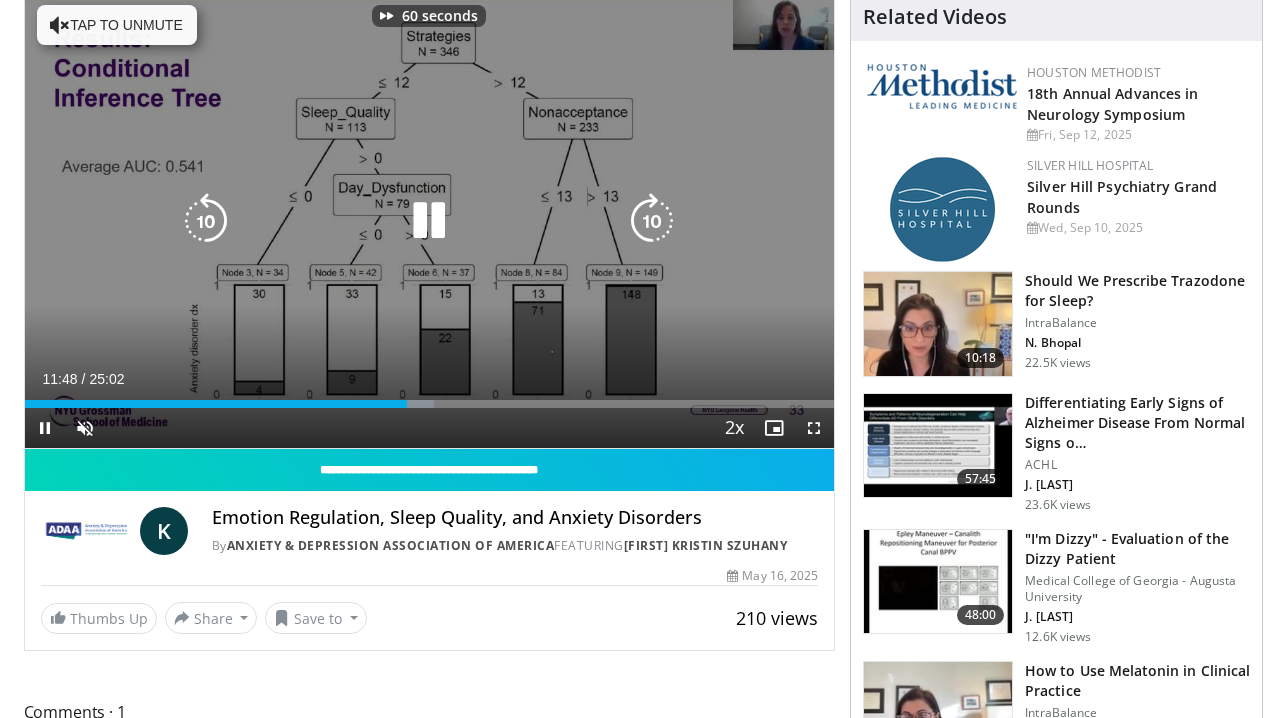 click at bounding box center [652, 221] 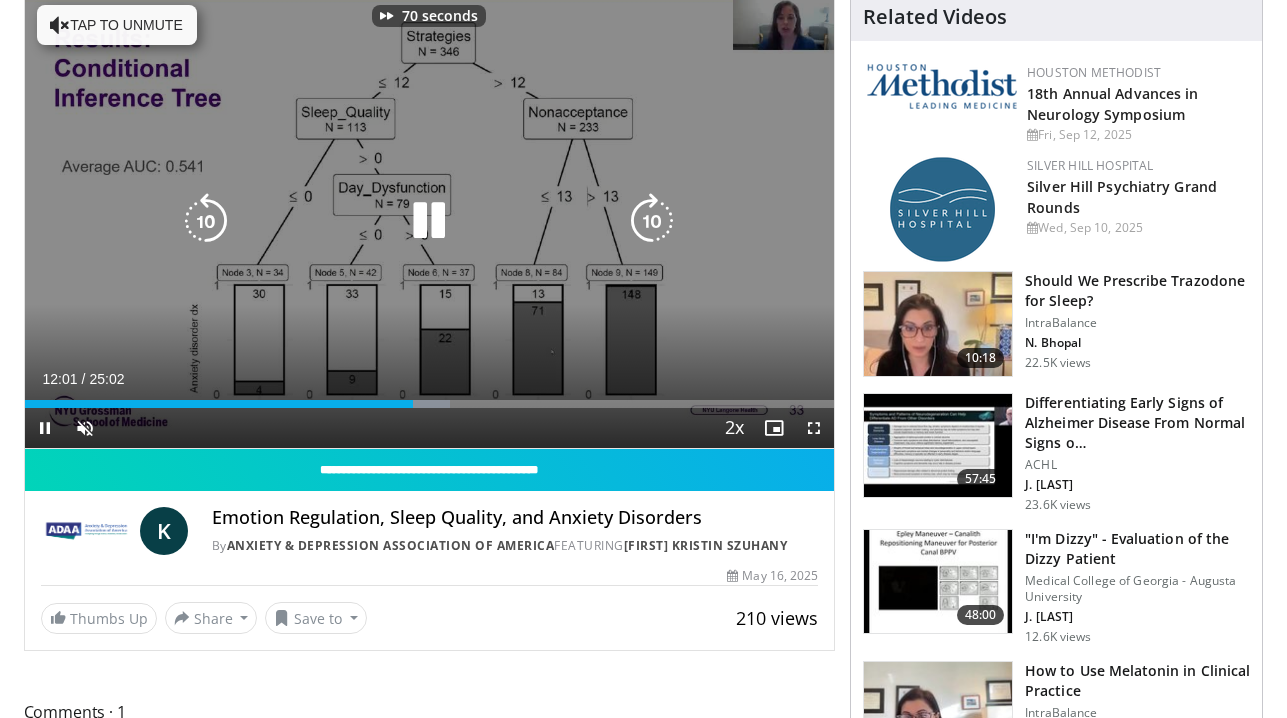 click at bounding box center [652, 221] 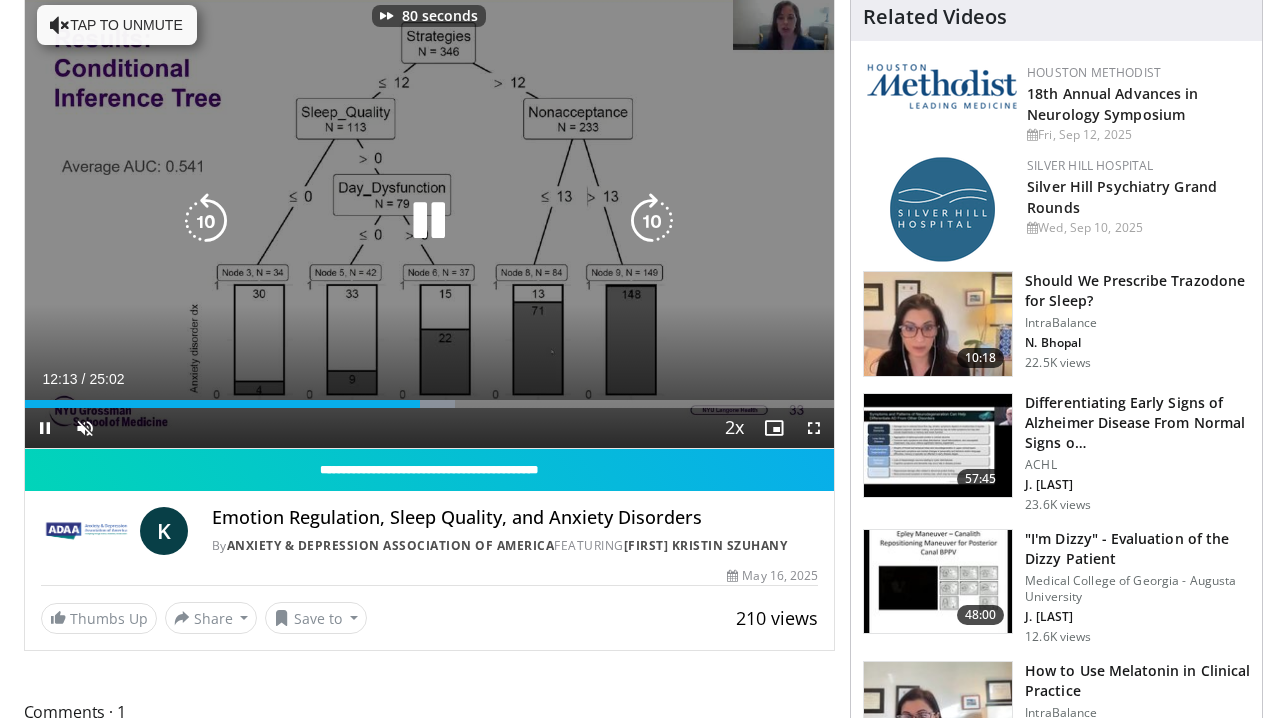 click at bounding box center [652, 221] 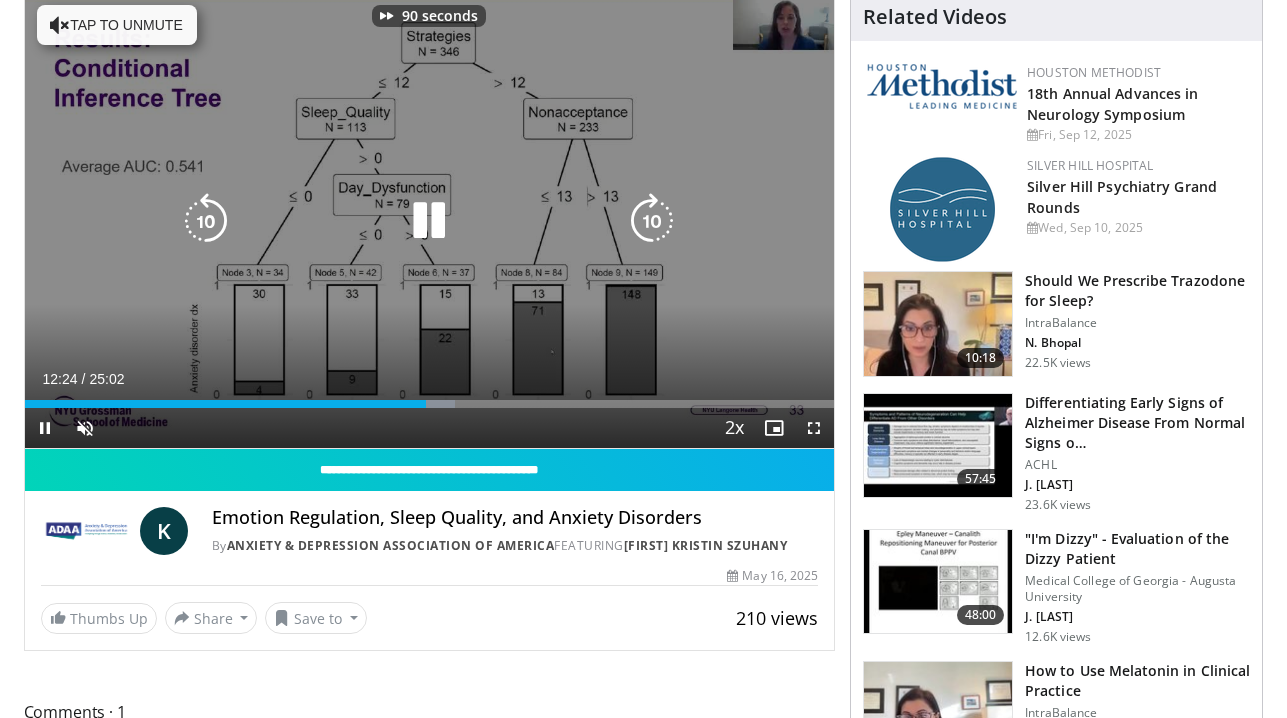 click at bounding box center [652, 221] 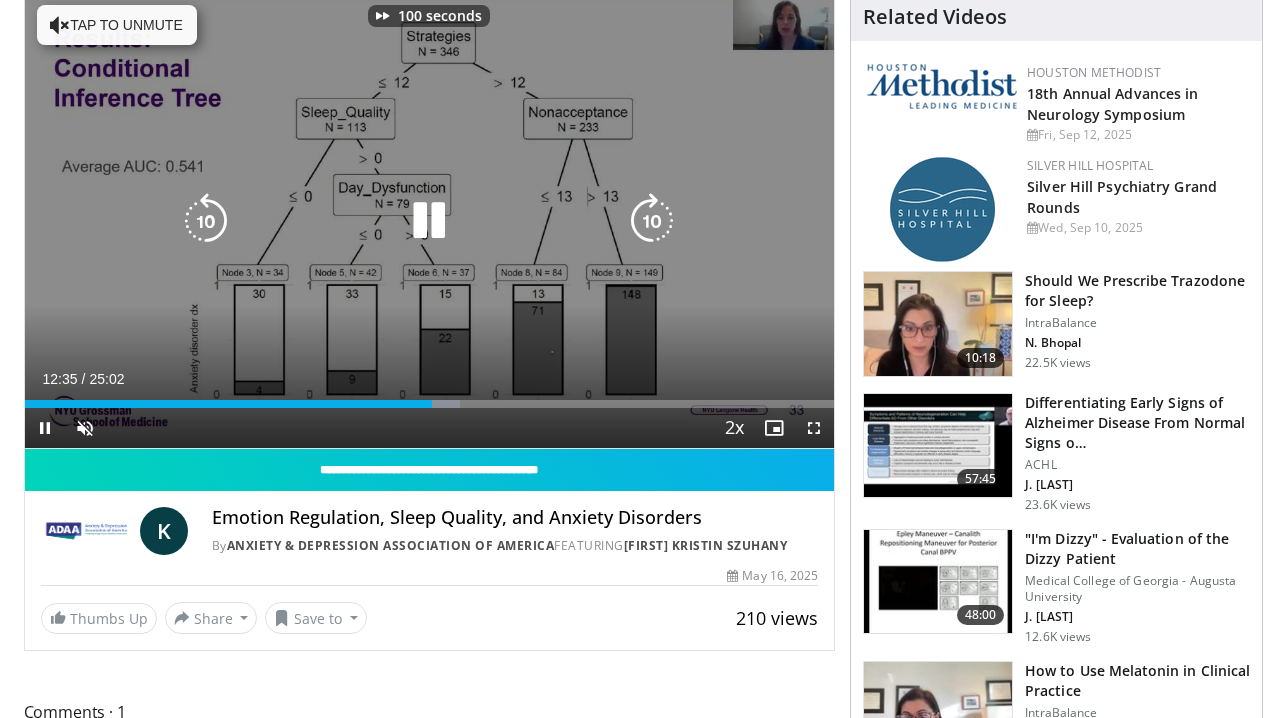 click at bounding box center (652, 221) 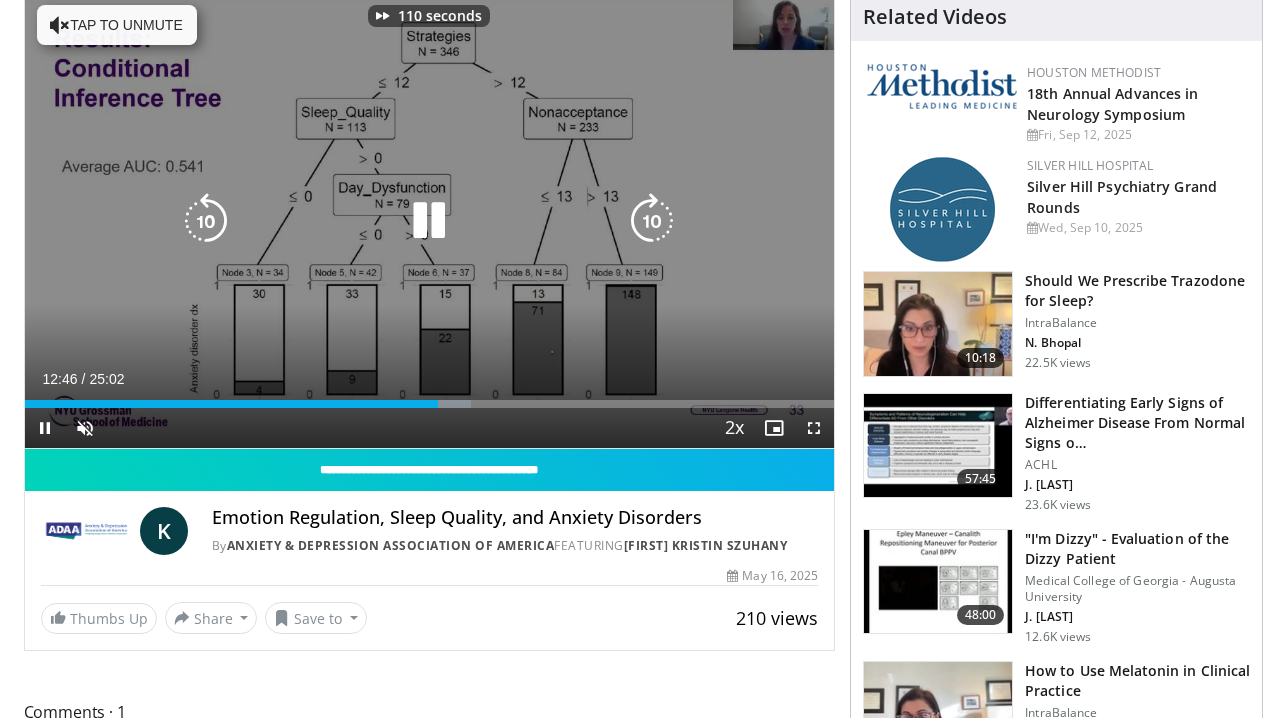 click at bounding box center [652, 221] 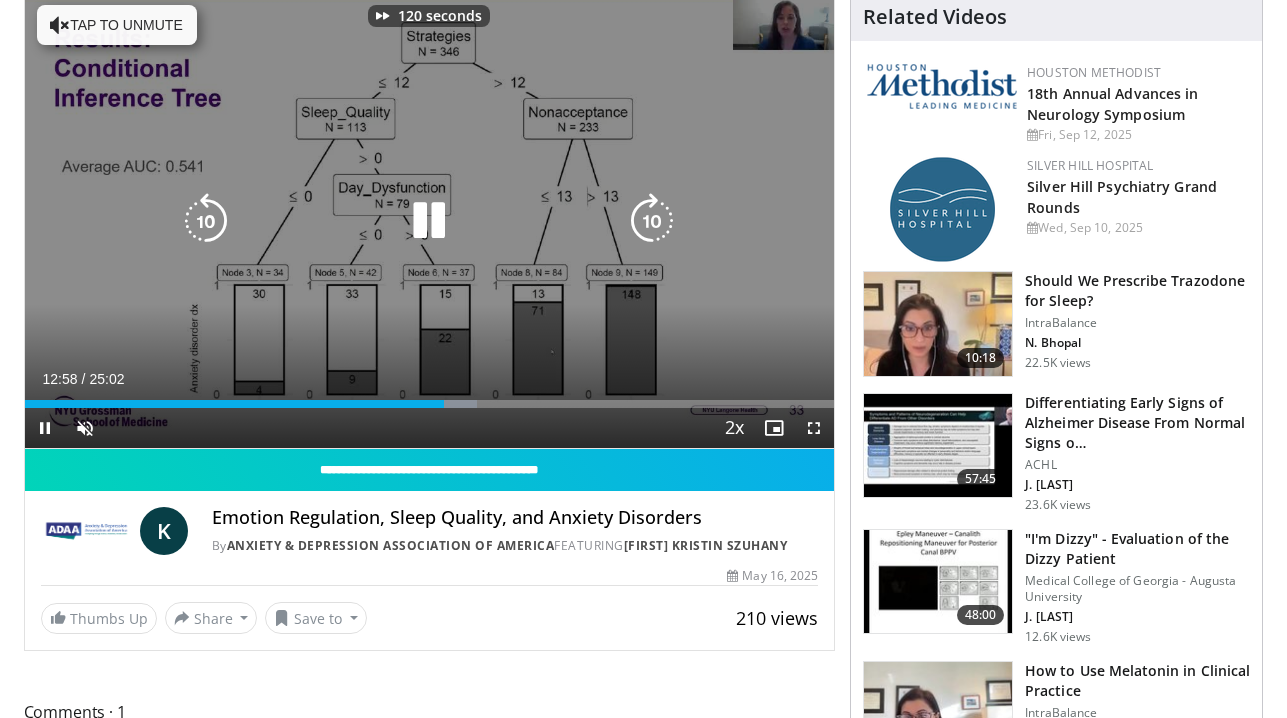click at bounding box center (652, 221) 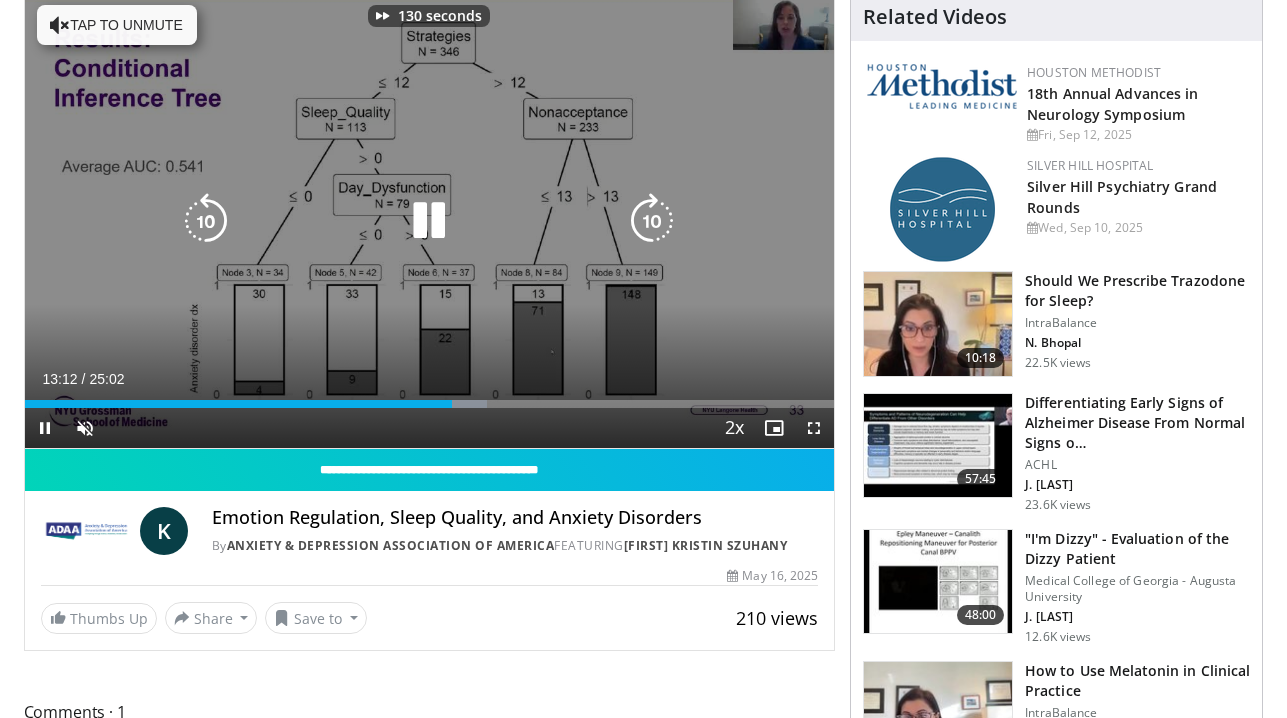 click at bounding box center (652, 221) 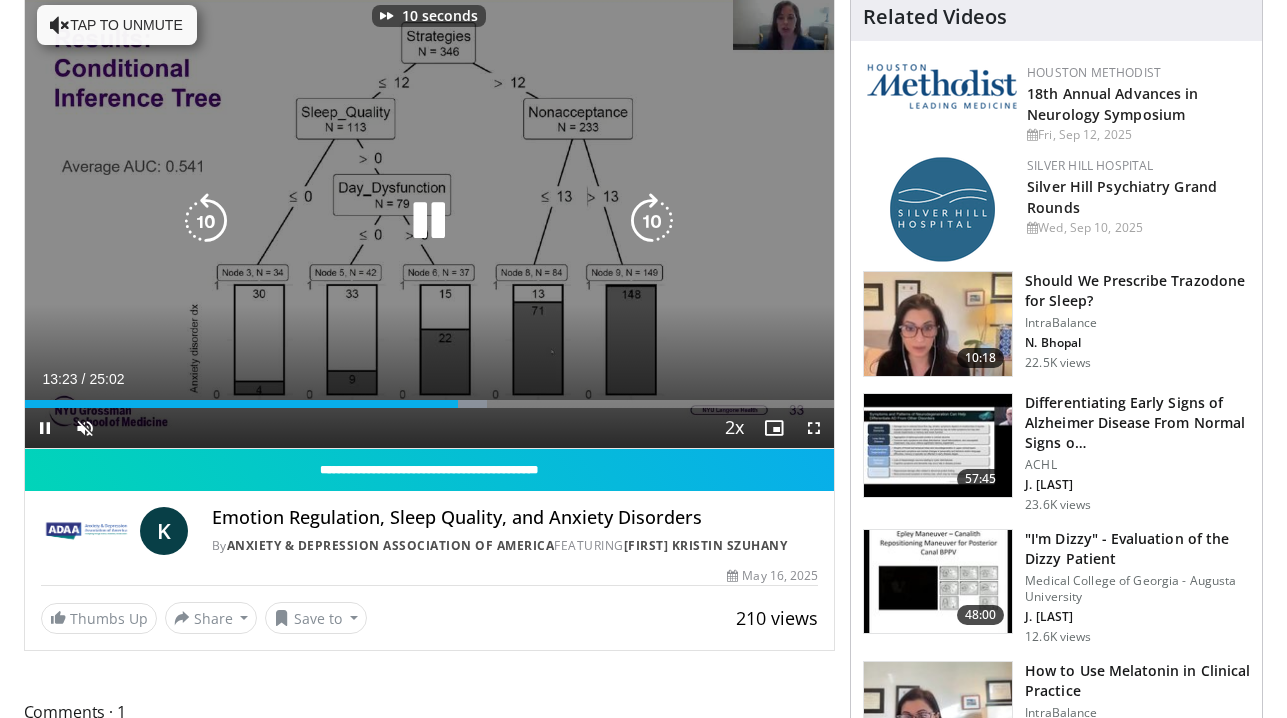 click at bounding box center [652, 221] 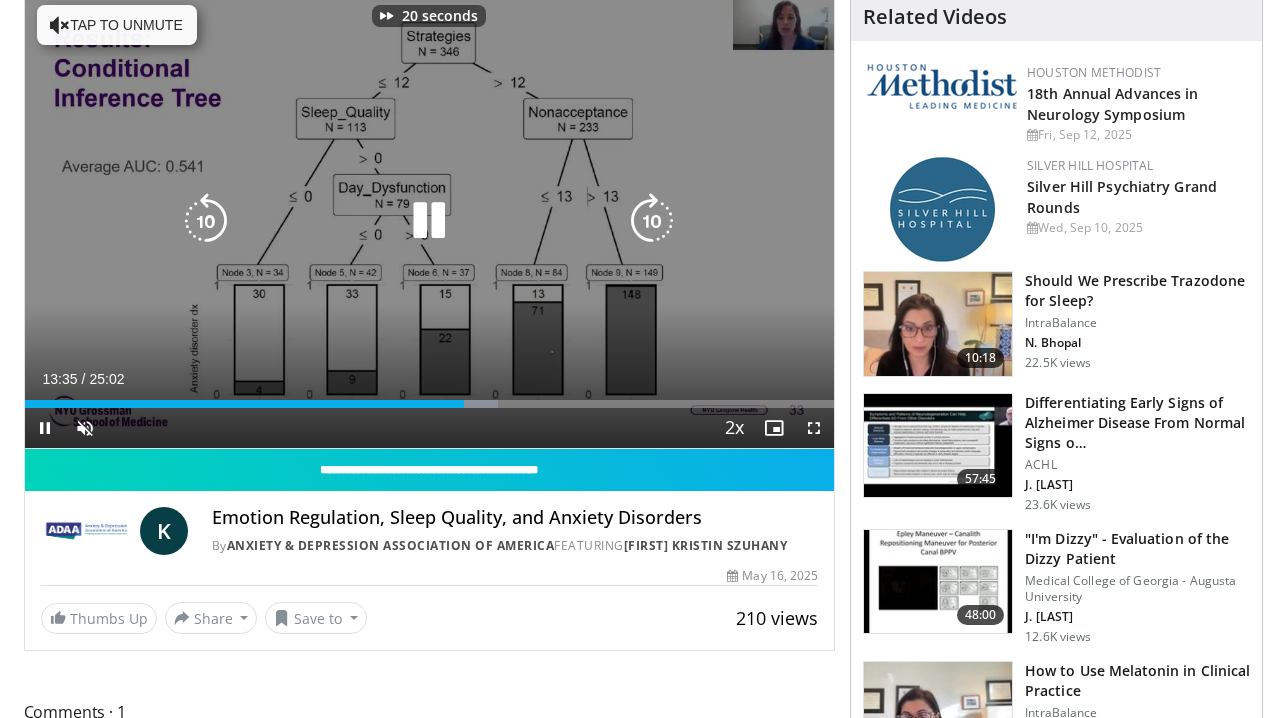 click at bounding box center [652, 221] 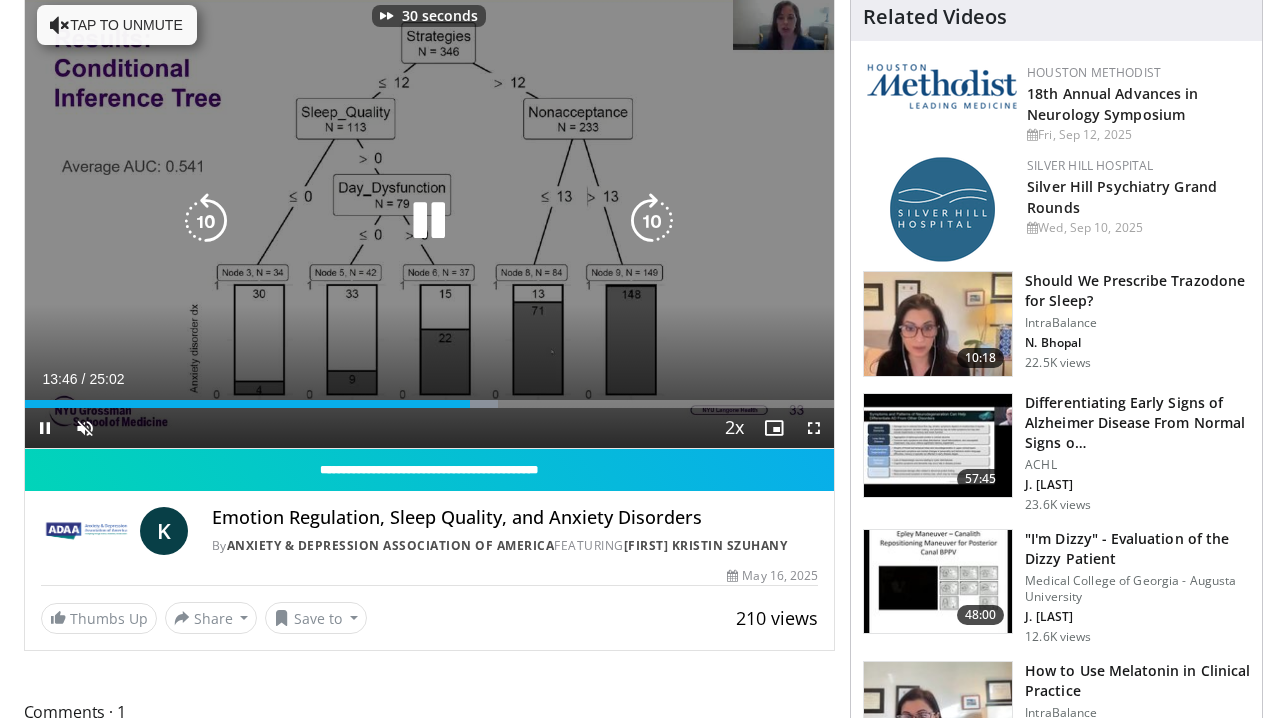 click at bounding box center [652, 221] 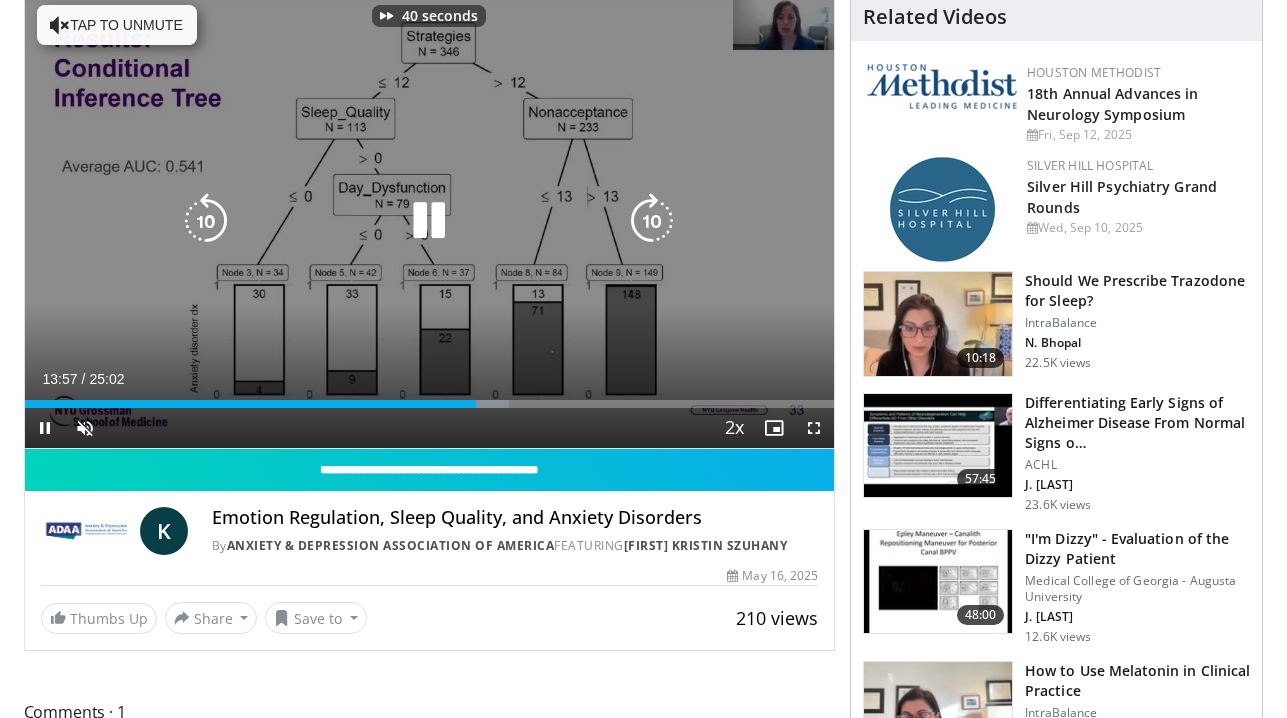 click at bounding box center [652, 221] 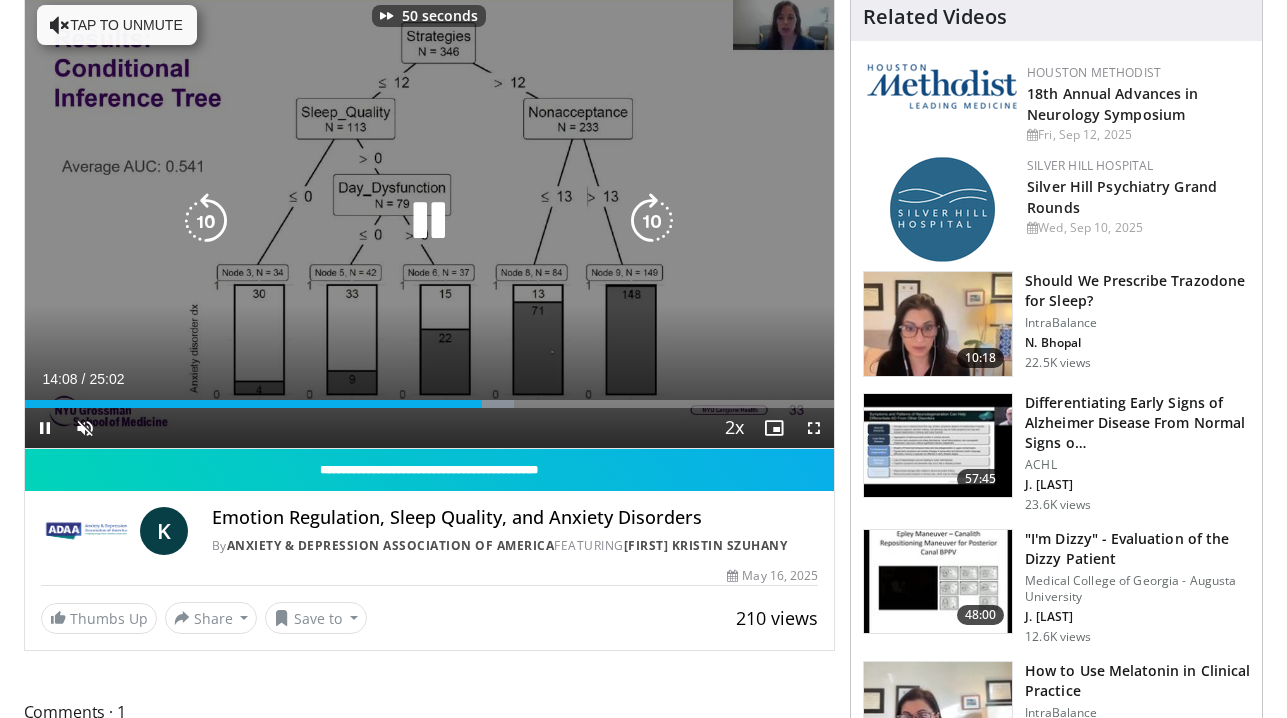 click at bounding box center (652, 221) 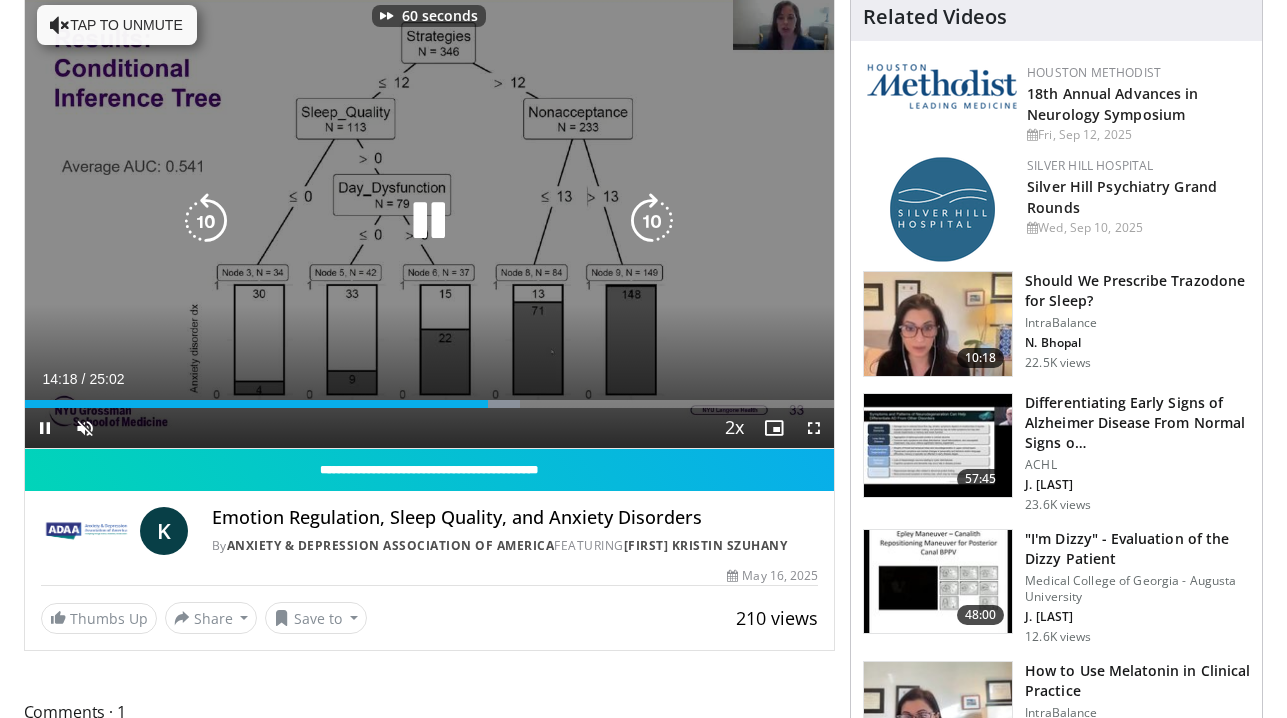 click at bounding box center (652, 221) 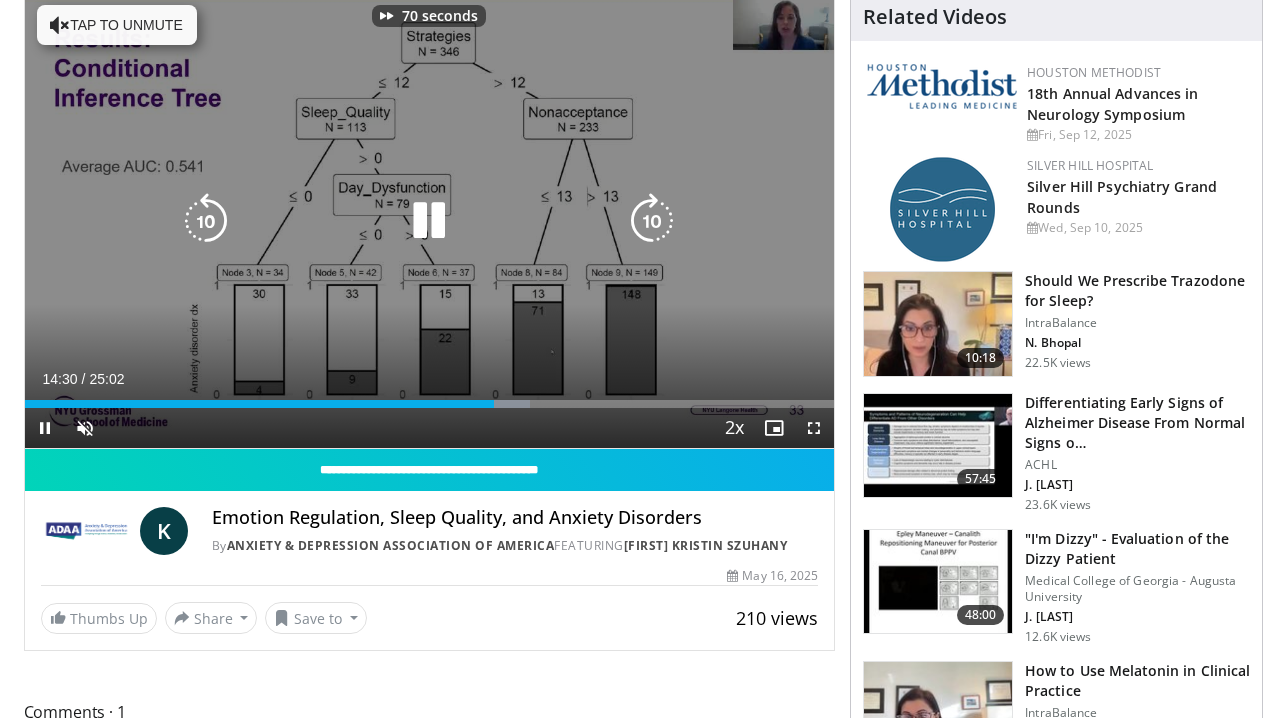 click at bounding box center [652, 221] 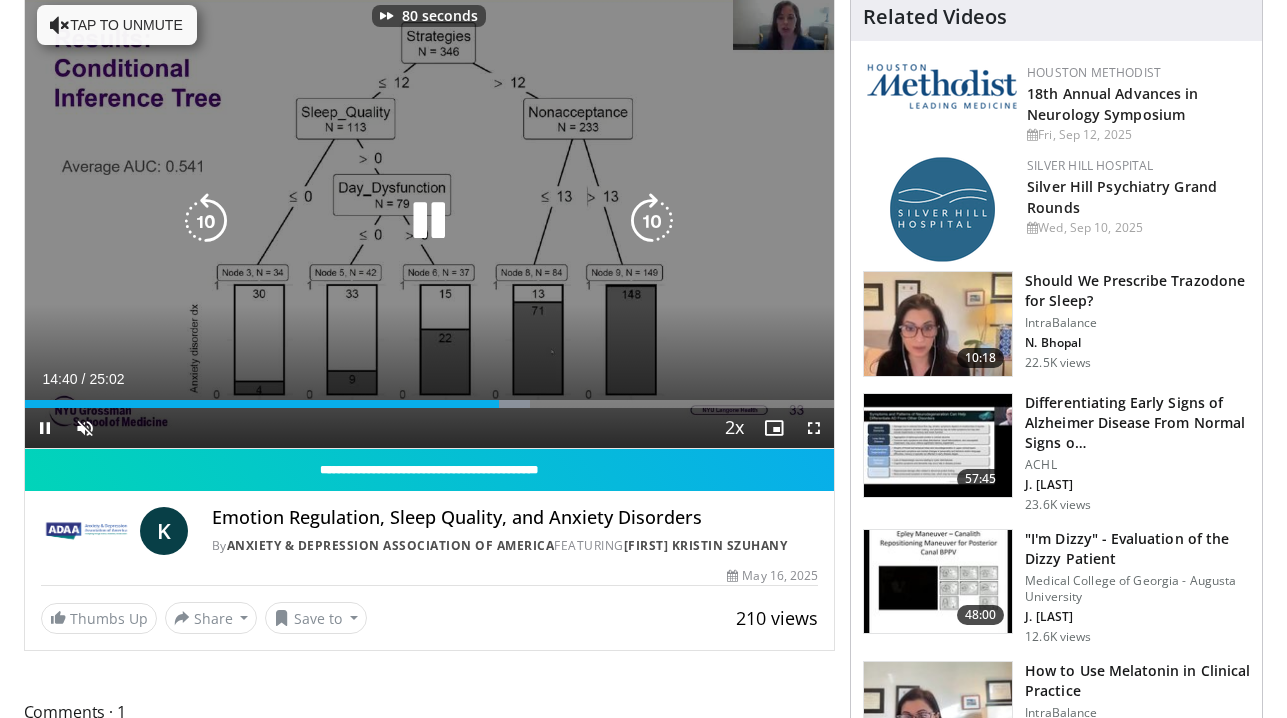 click at bounding box center (652, 221) 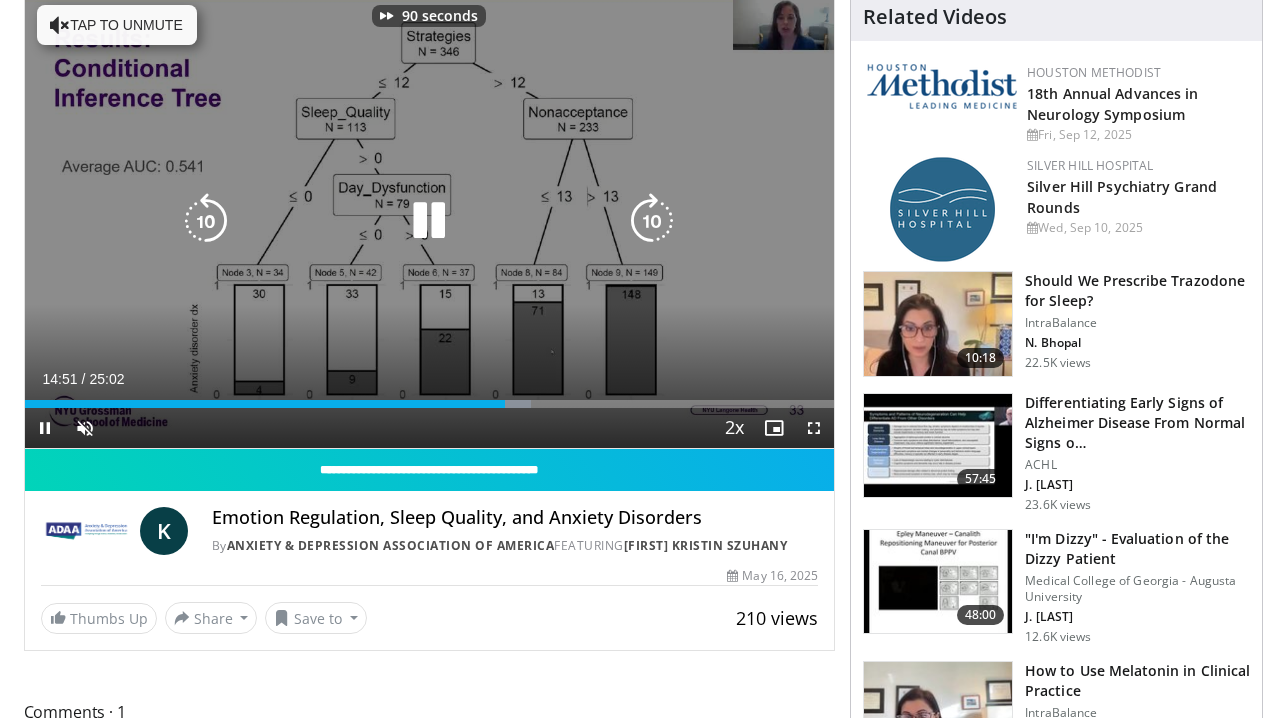 click at bounding box center (652, 221) 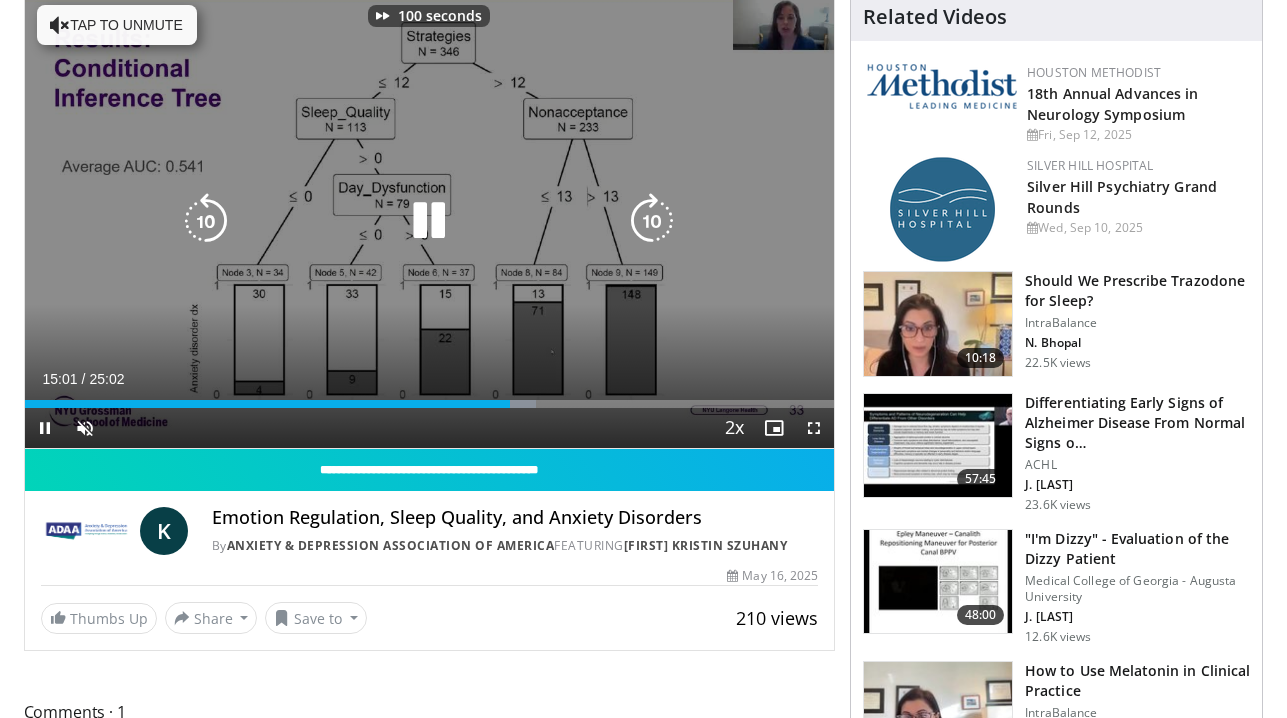 click at bounding box center [652, 221] 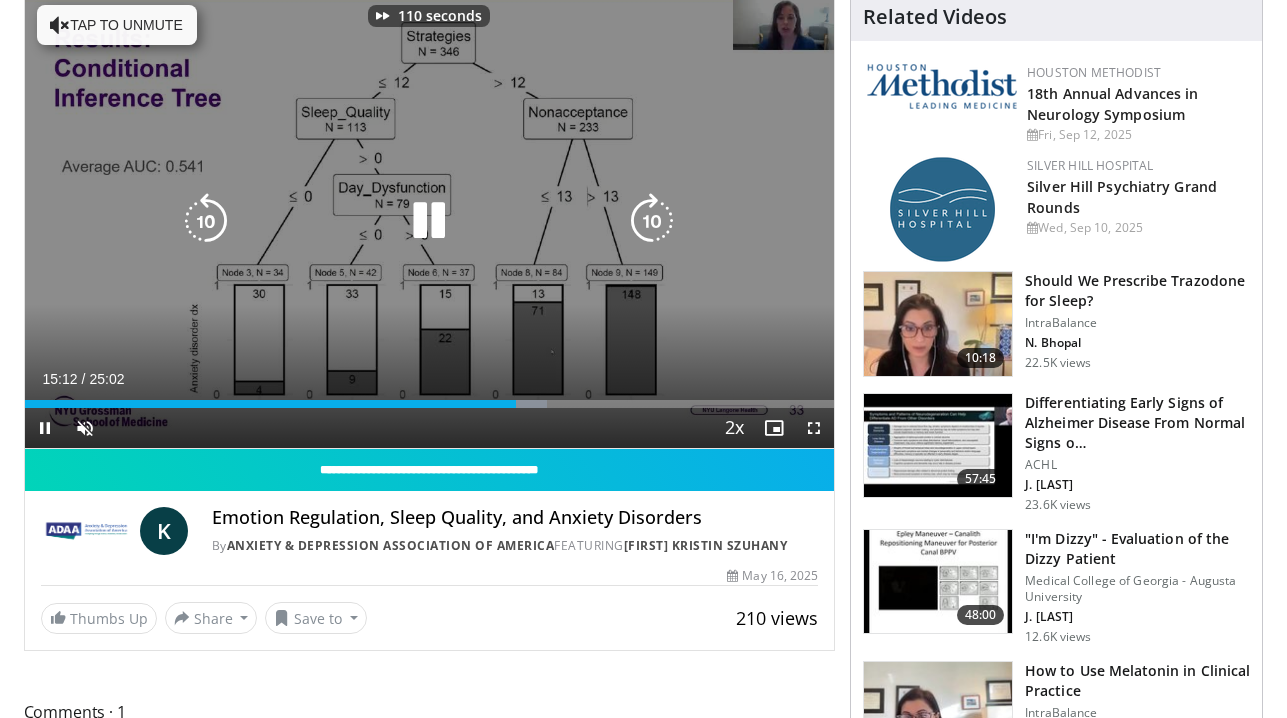 click at bounding box center (652, 221) 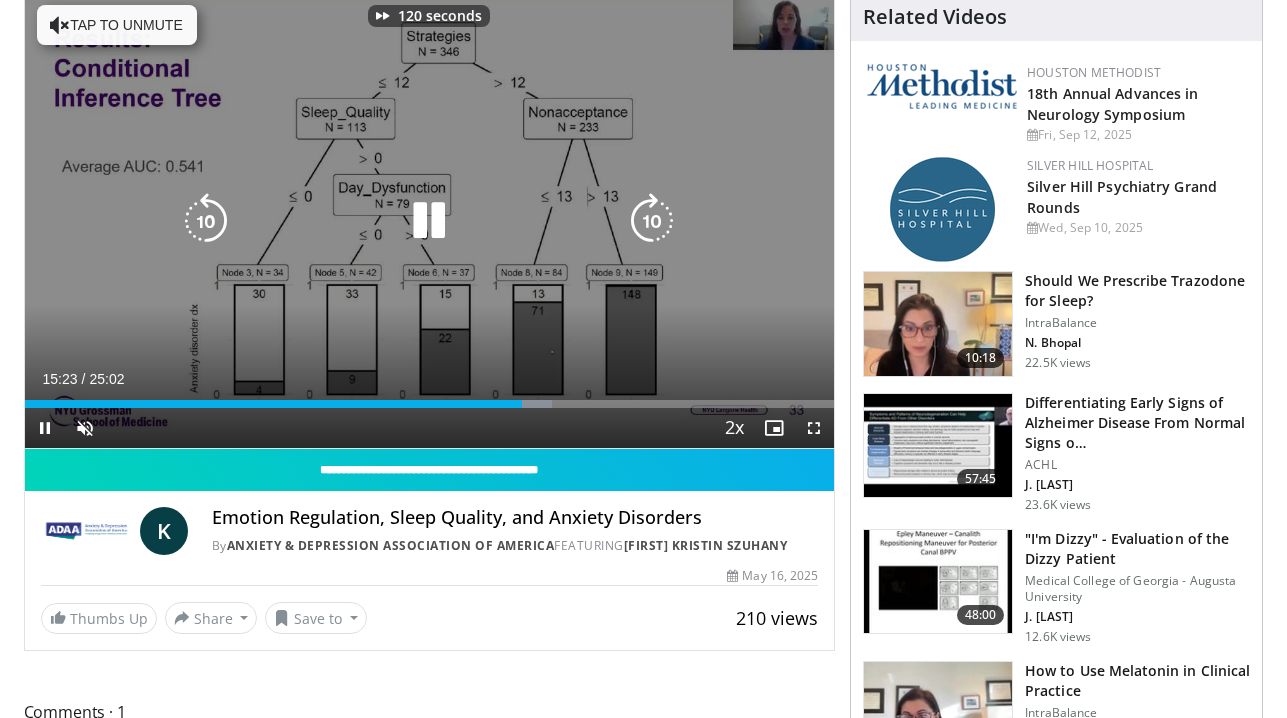 click at bounding box center (652, 221) 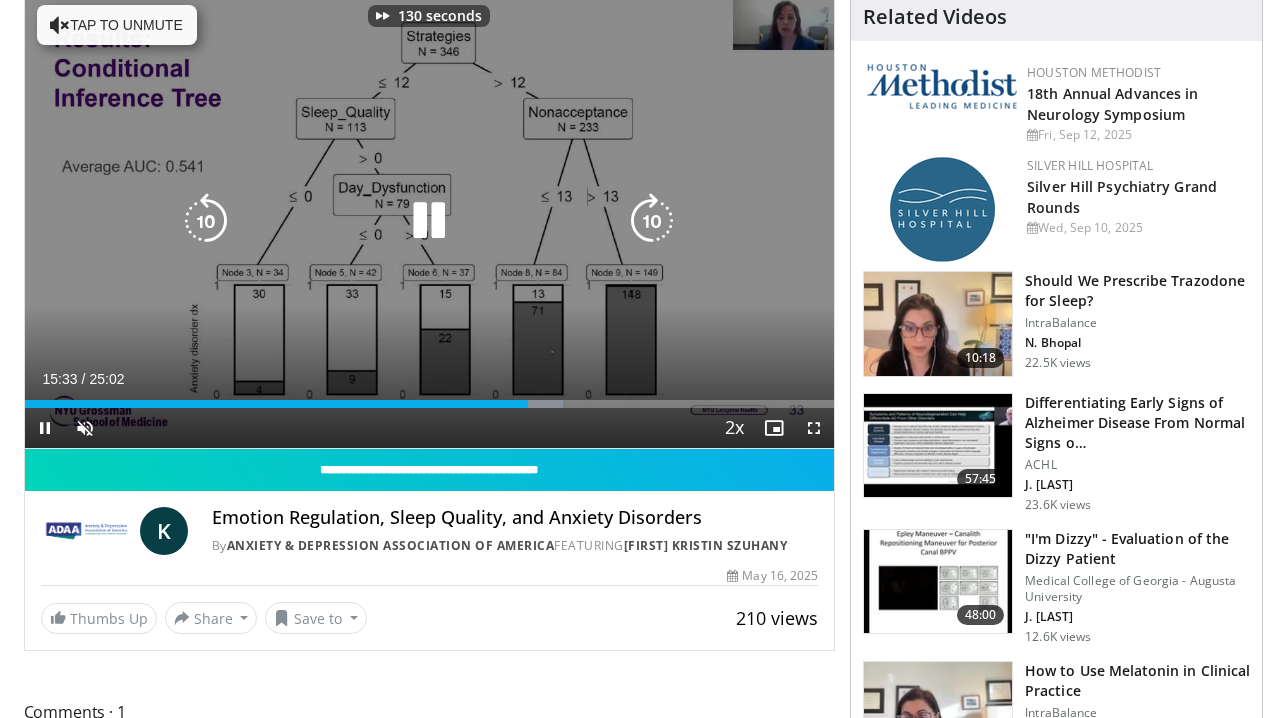 click at bounding box center [652, 221] 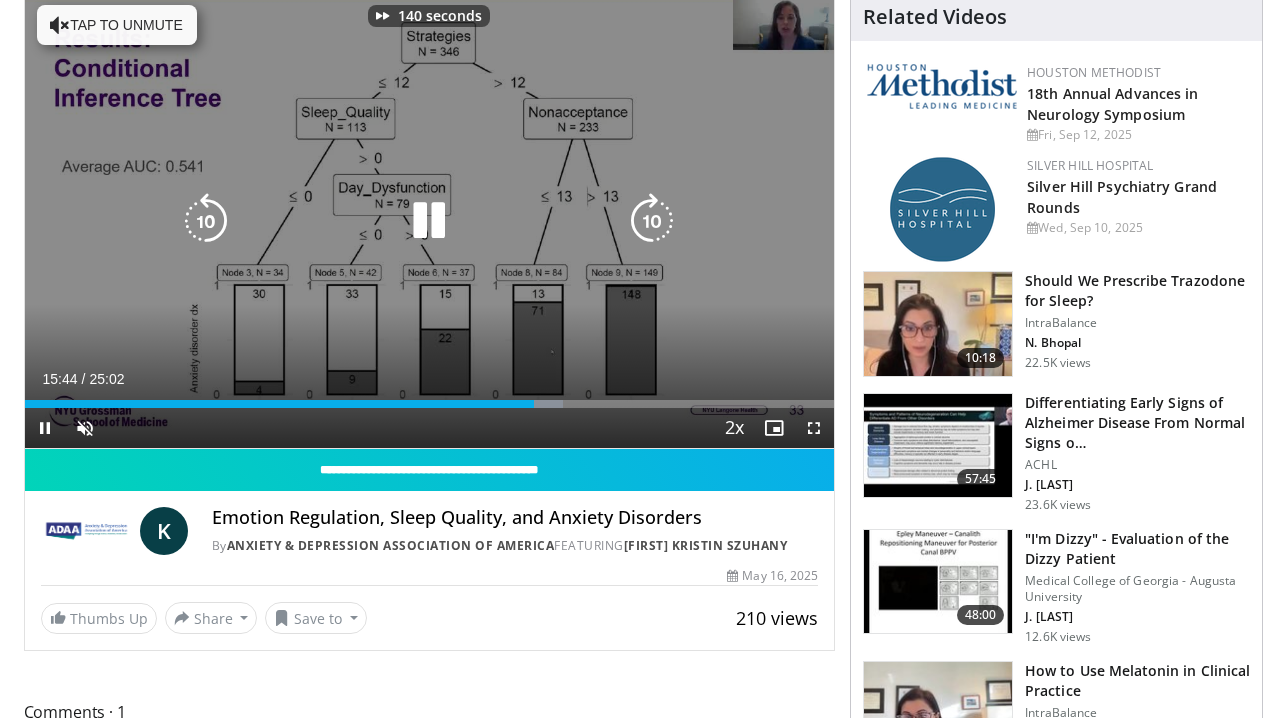 click at bounding box center (652, 221) 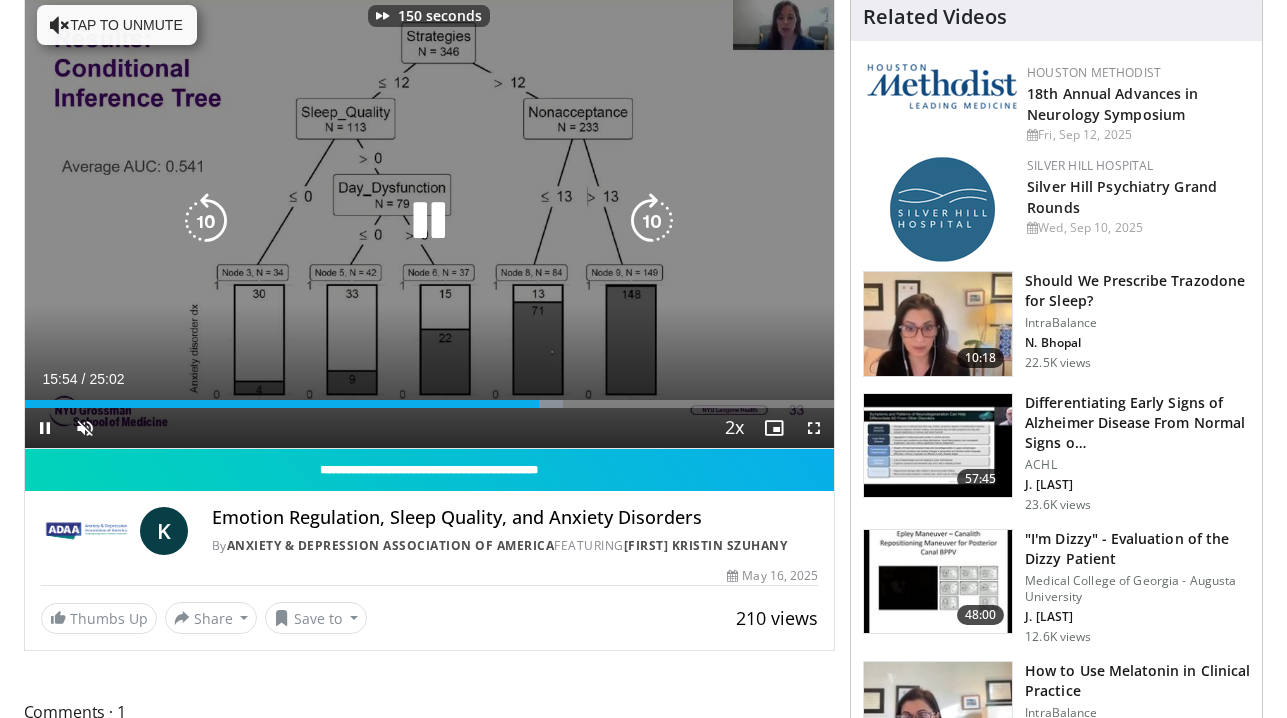 click at bounding box center (652, 221) 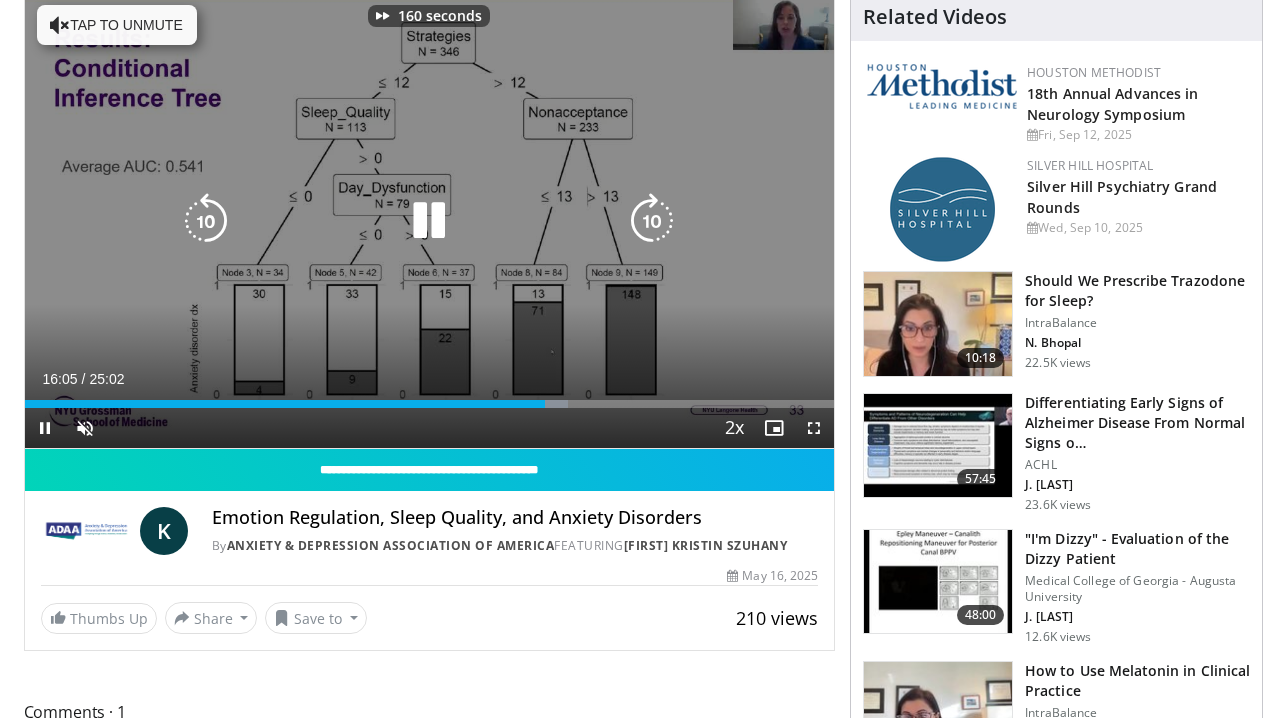 click at bounding box center (652, 221) 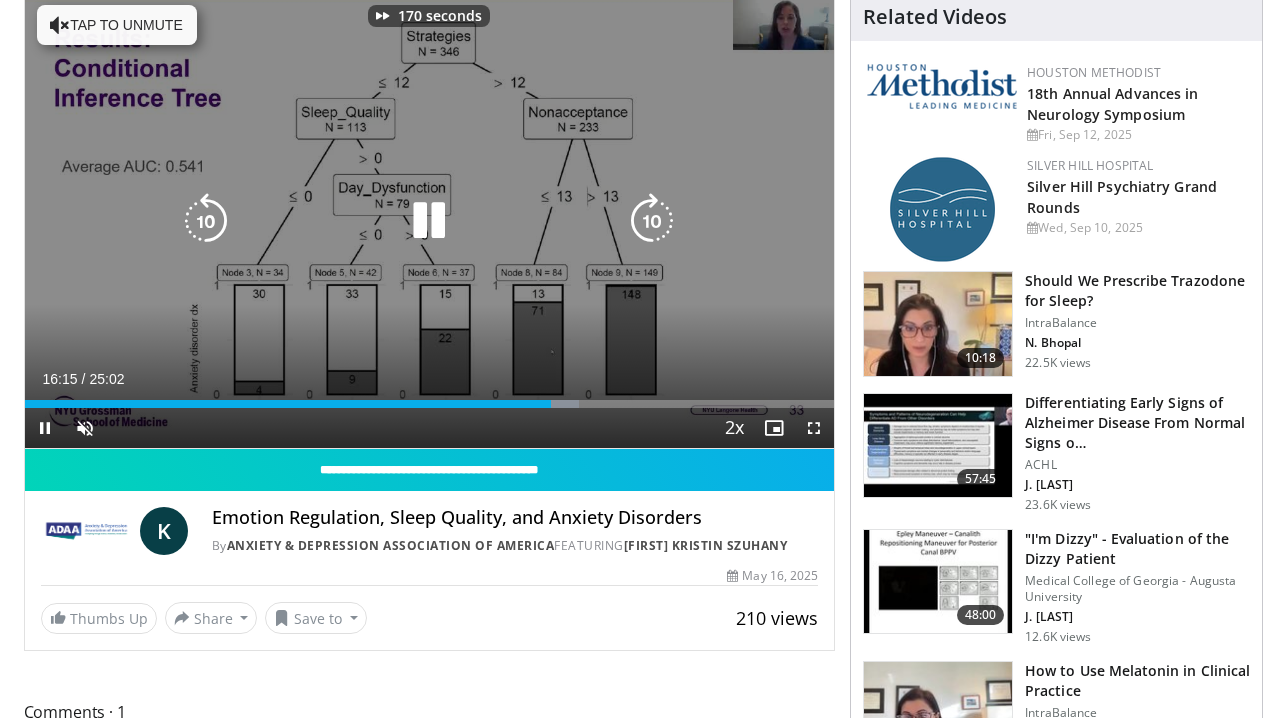 click at bounding box center [652, 221] 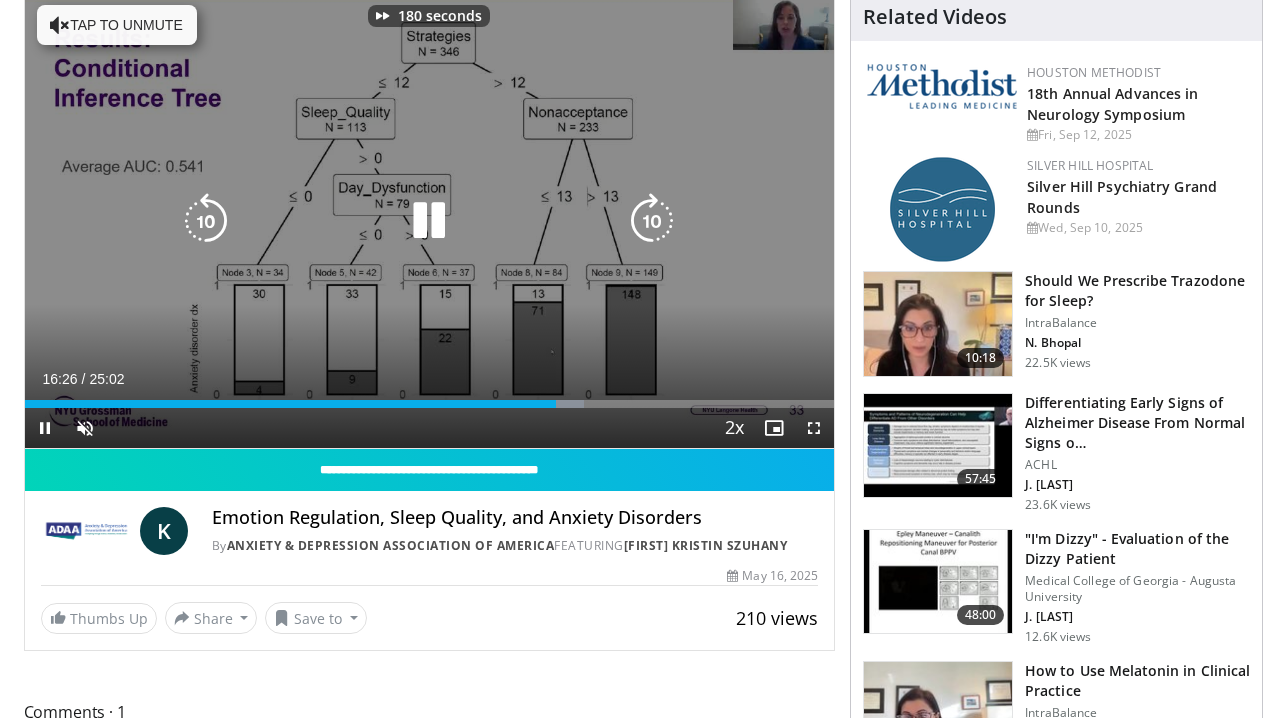 click at bounding box center (652, 221) 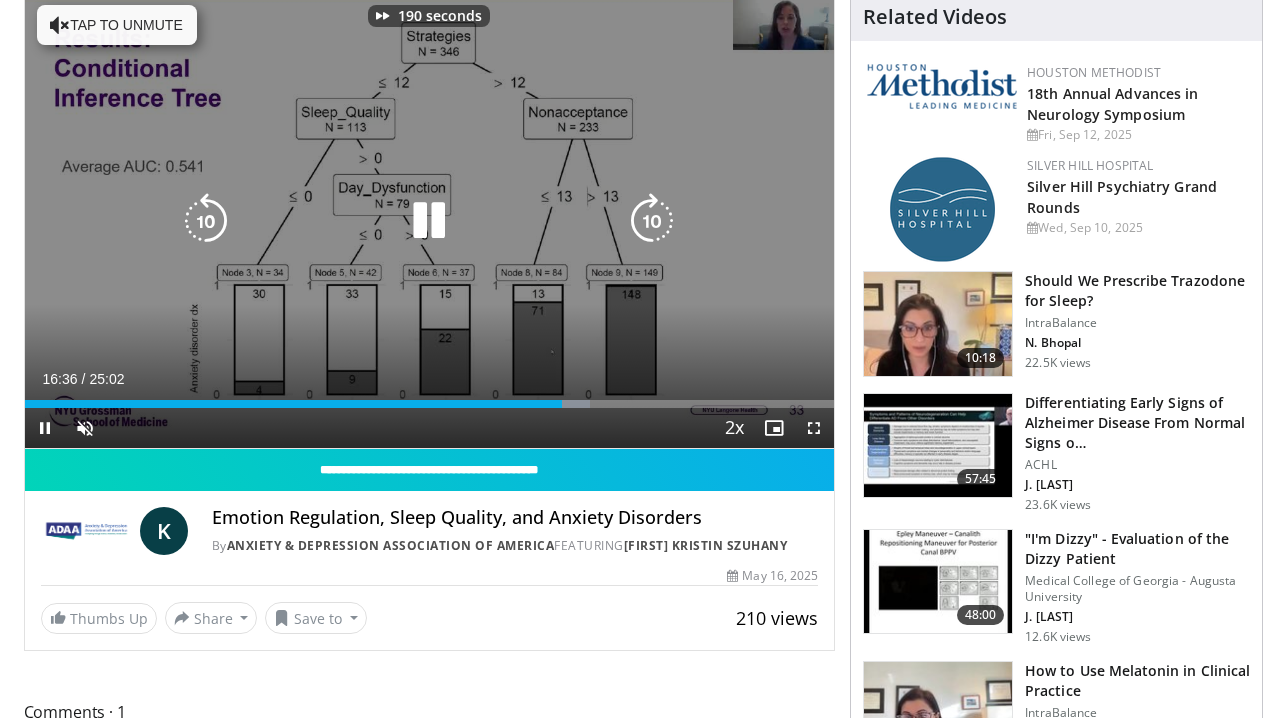 click at bounding box center (652, 221) 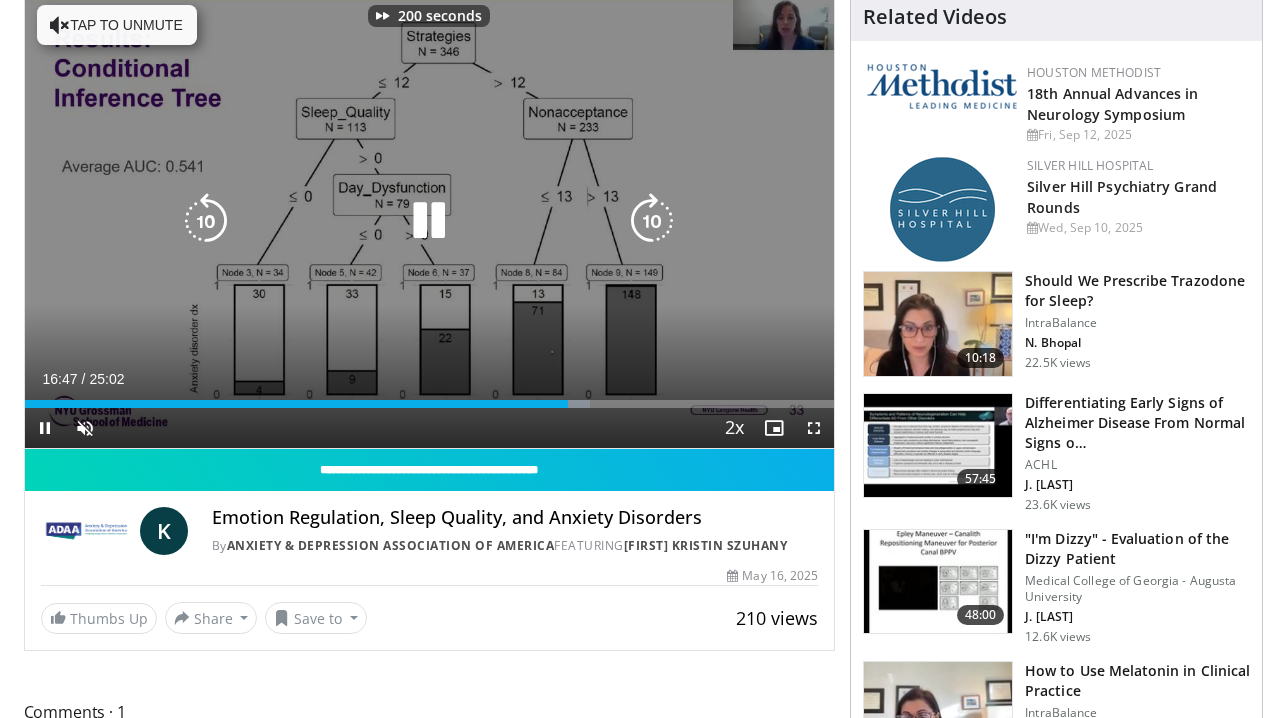 click at bounding box center [652, 221] 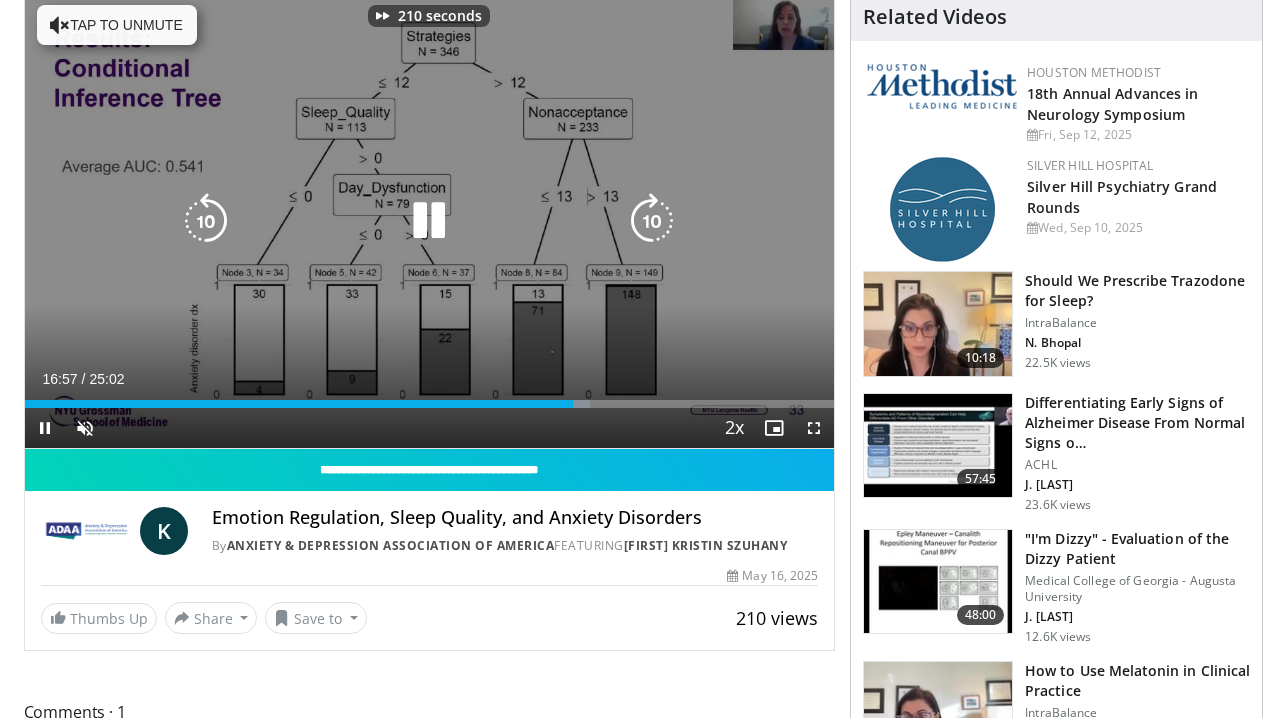 click at bounding box center [652, 221] 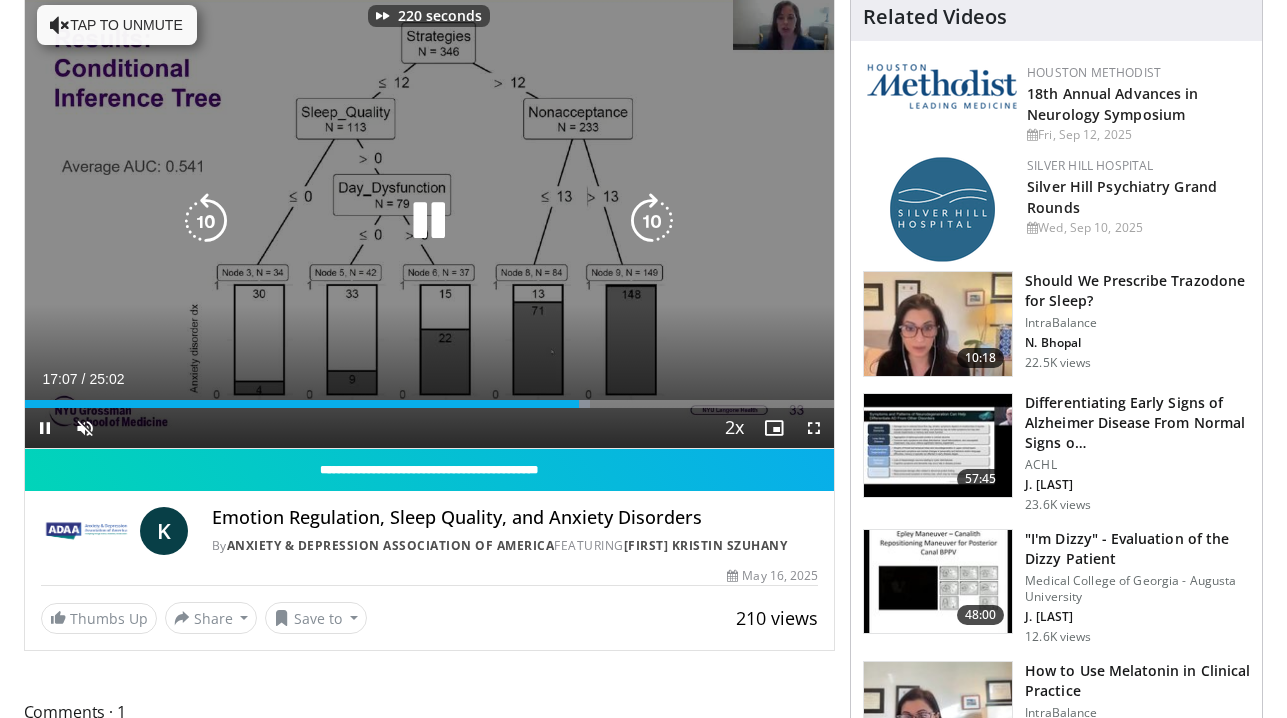 click at bounding box center (652, 221) 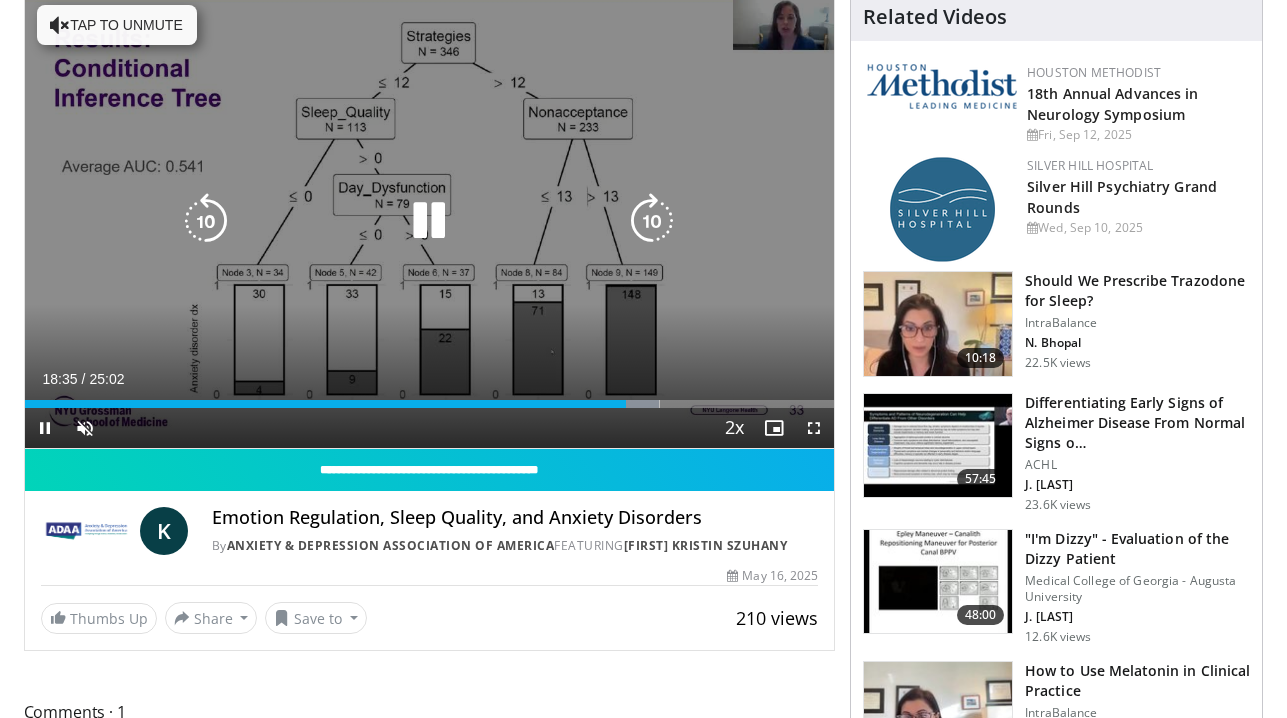 click at bounding box center [652, 221] 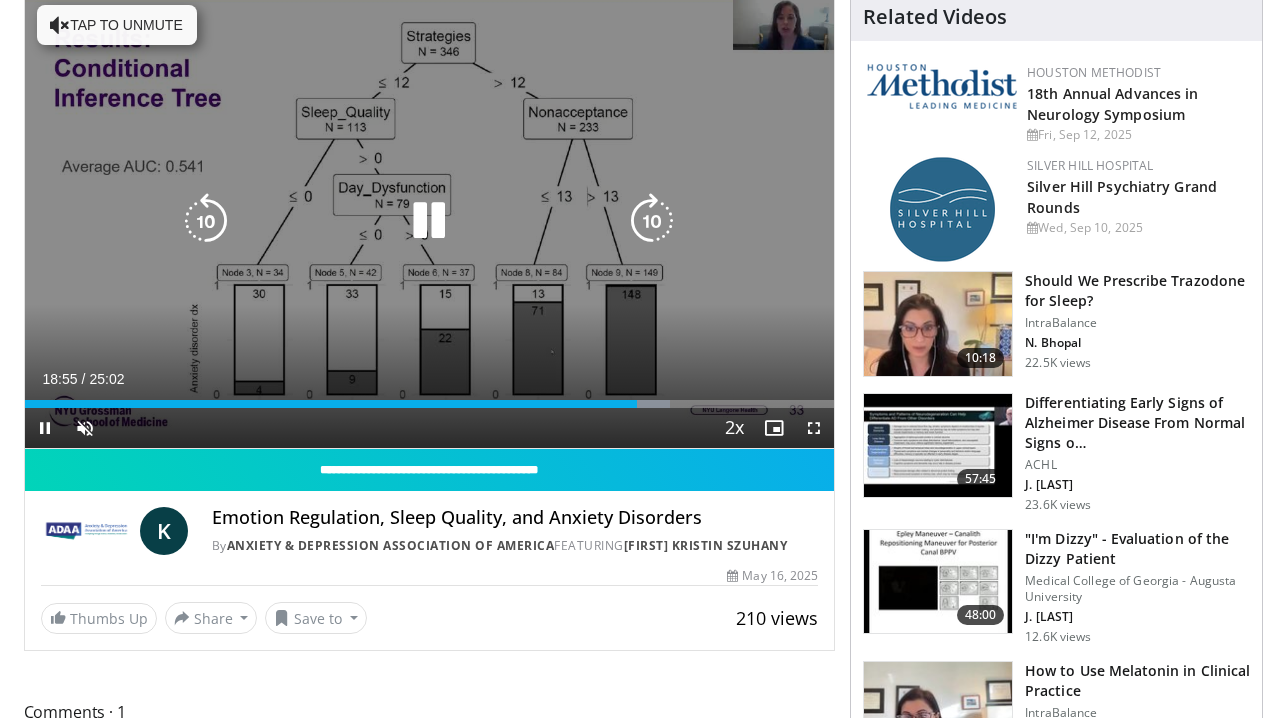 click at bounding box center (652, 221) 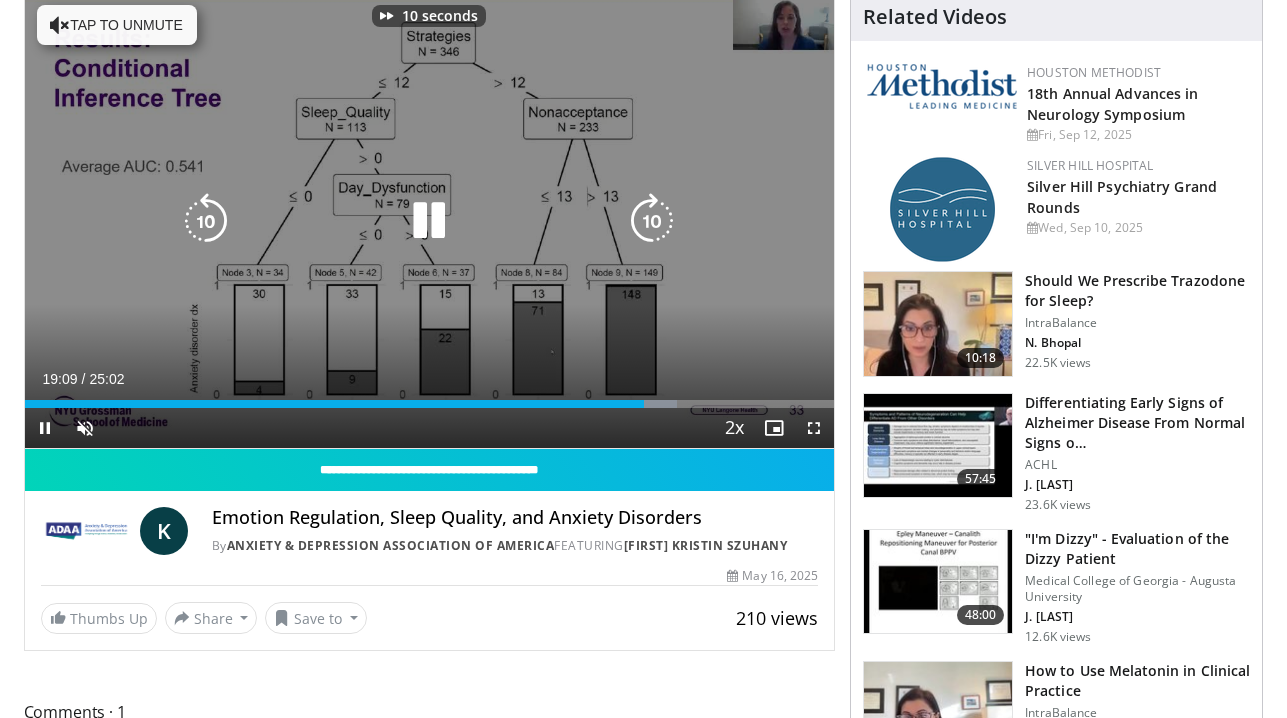 click at bounding box center [652, 221] 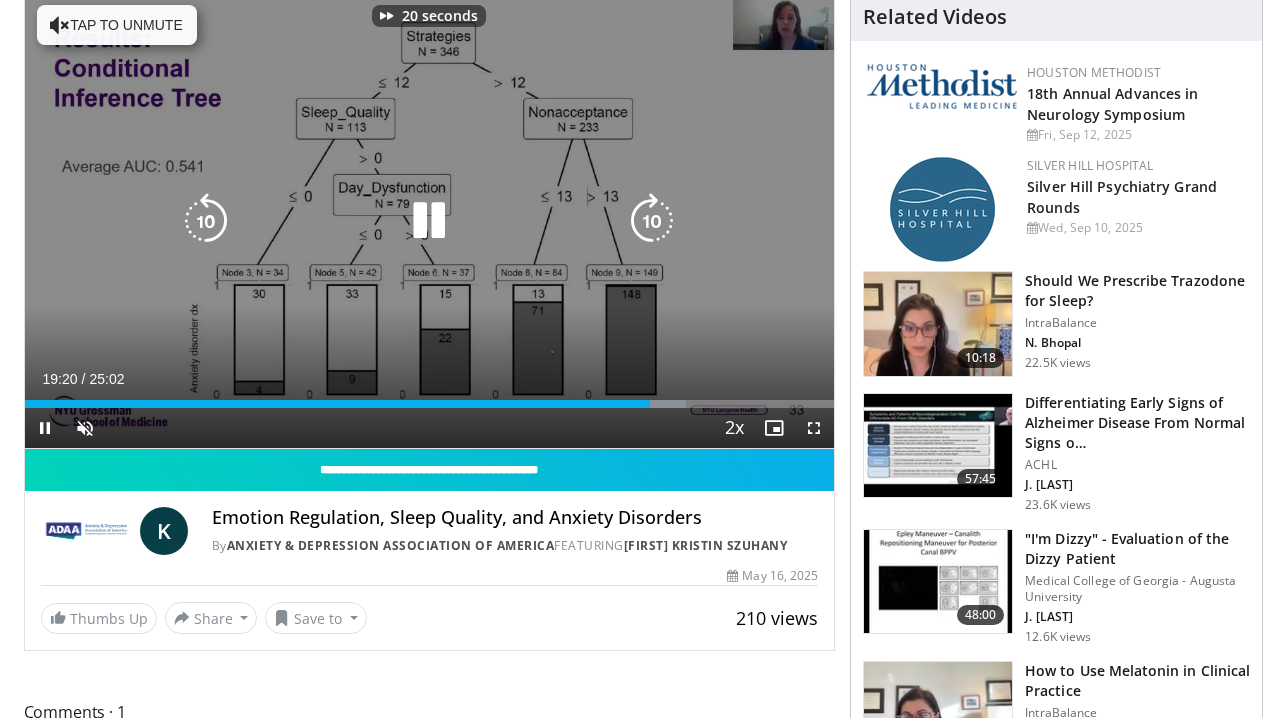 click at bounding box center (652, 221) 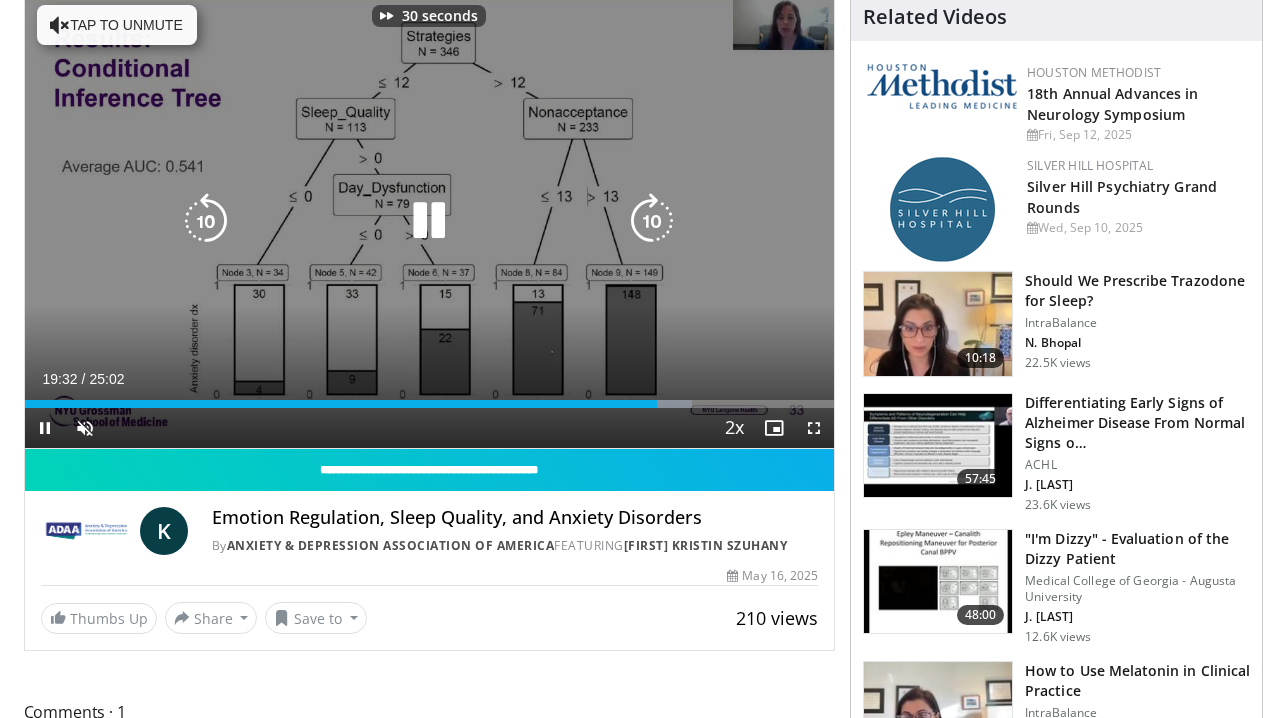 click at bounding box center [652, 221] 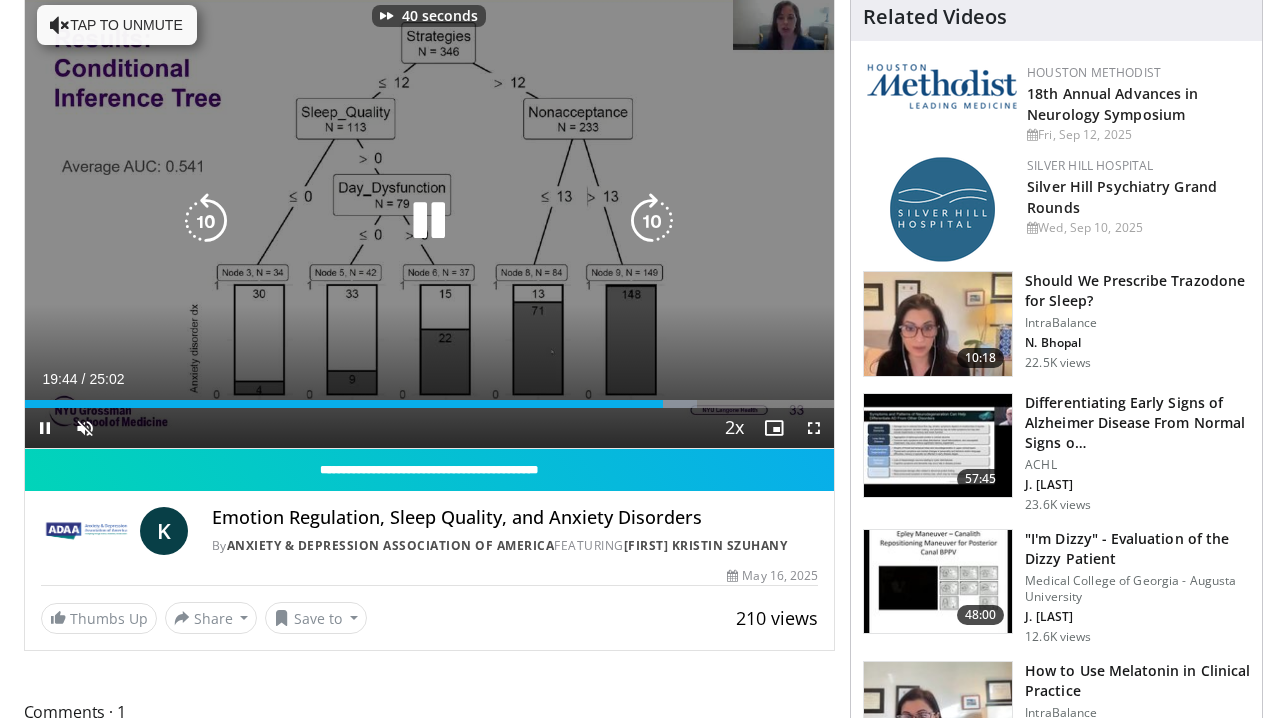 click at bounding box center (652, 221) 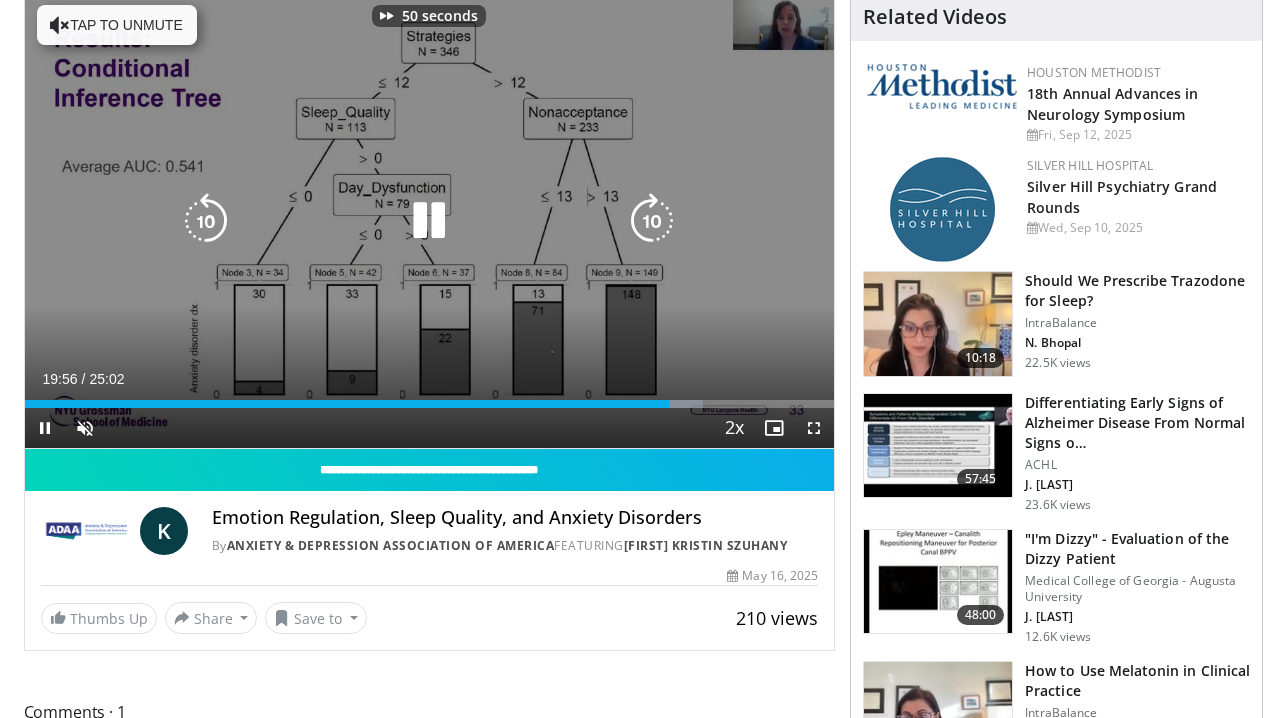 click at bounding box center [652, 221] 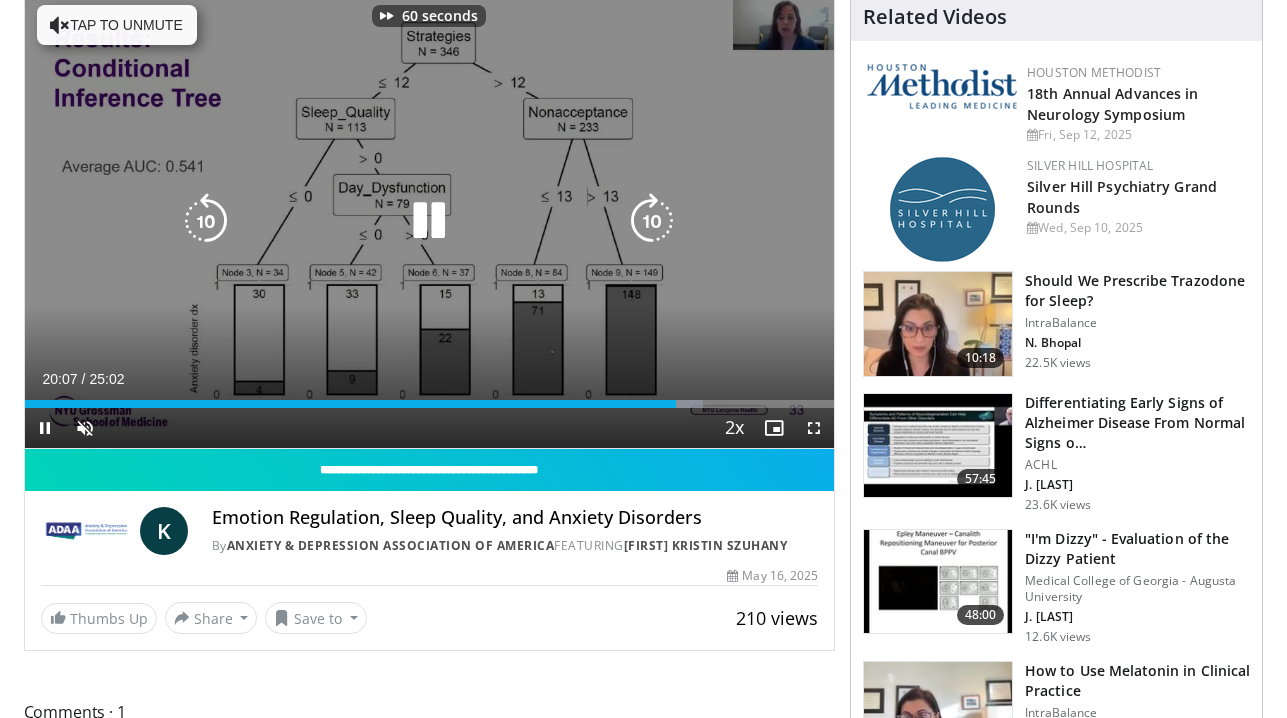 click at bounding box center [652, 221] 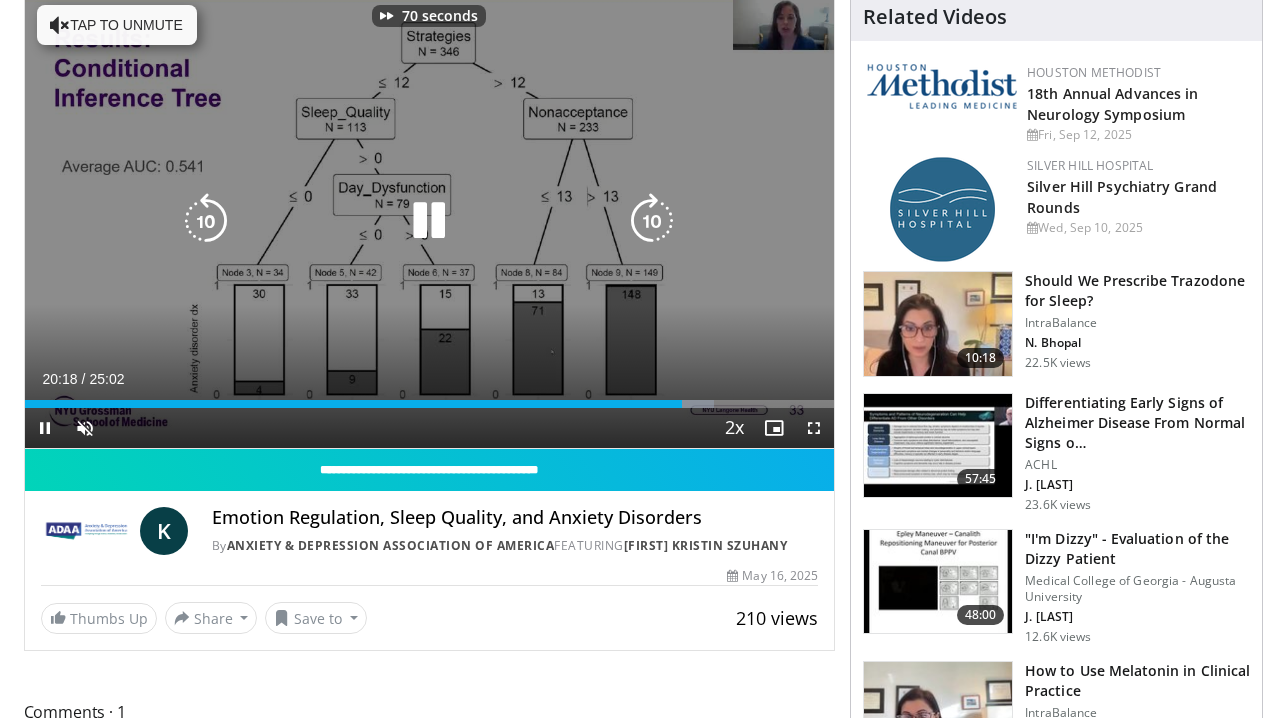 click at bounding box center [652, 221] 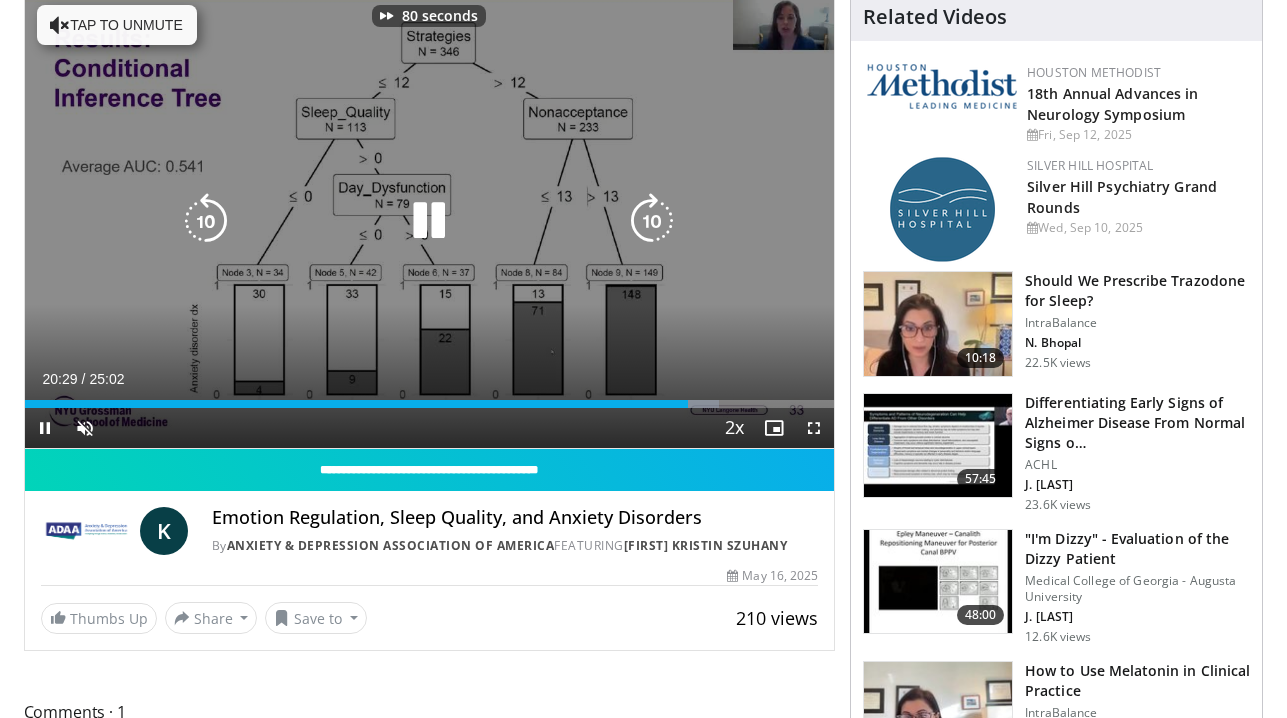 click at bounding box center (652, 221) 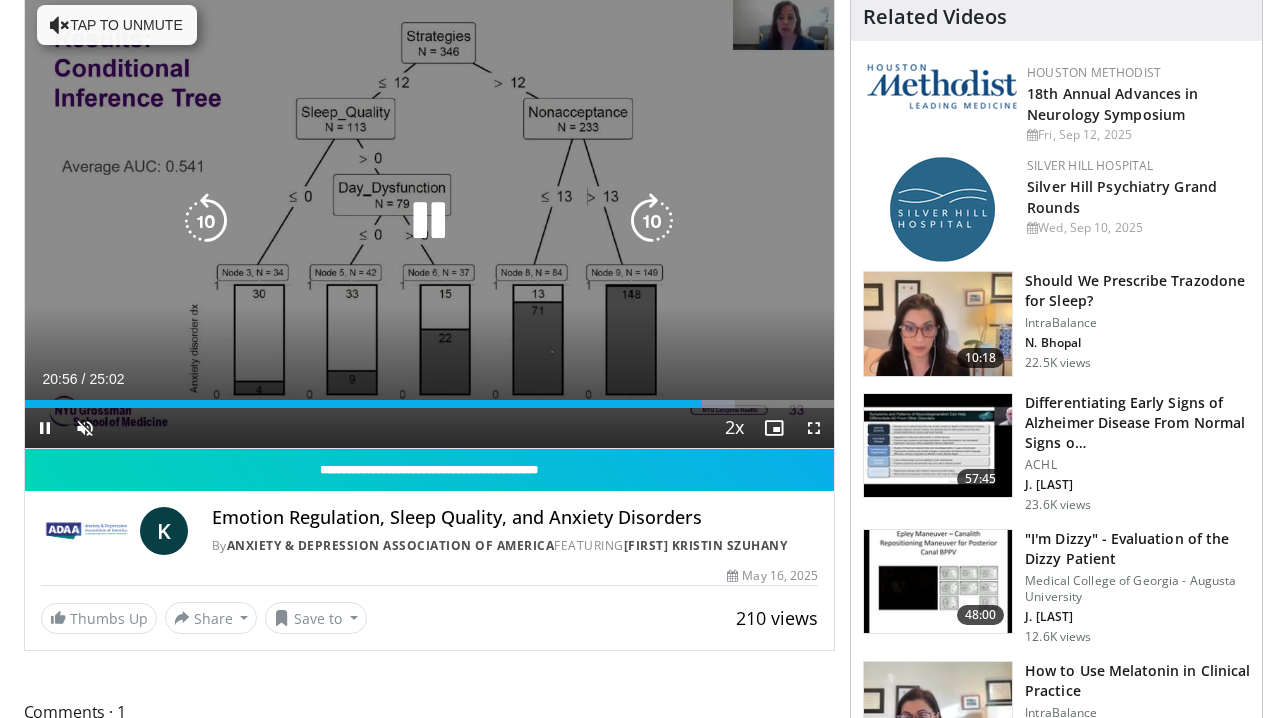 click at bounding box center [652, 221] 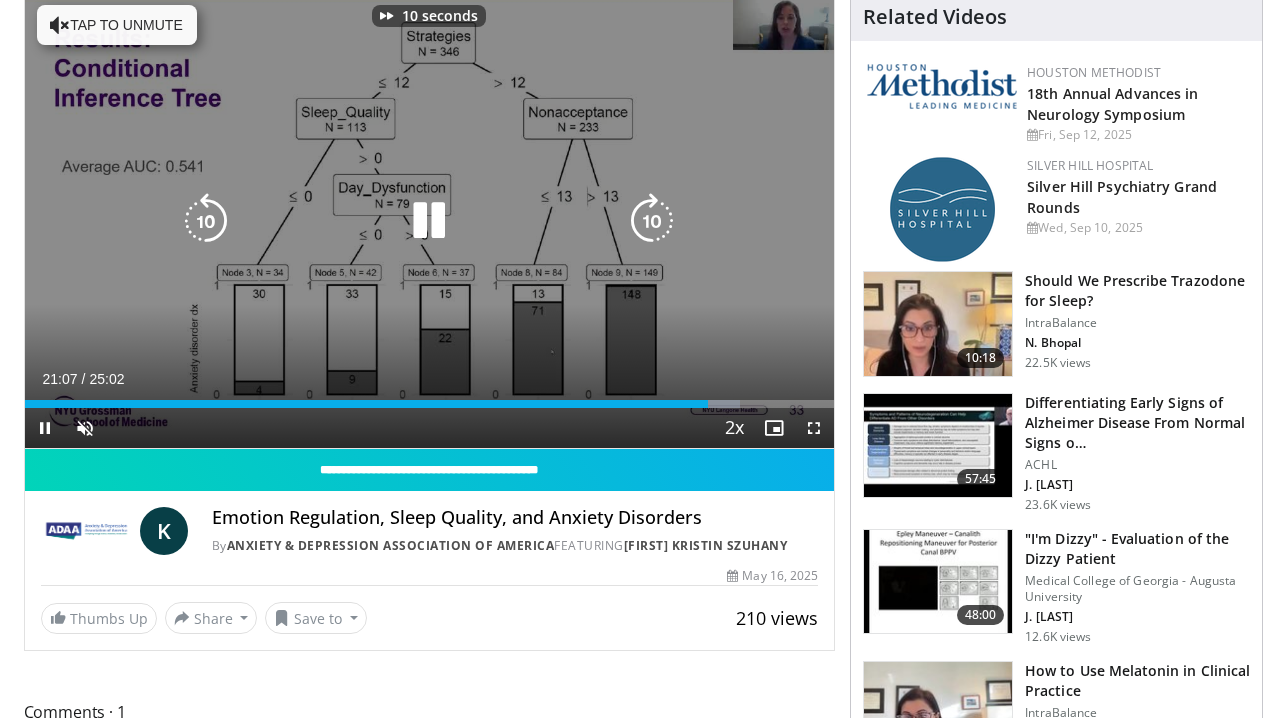 click at bounding box center [652, 221] 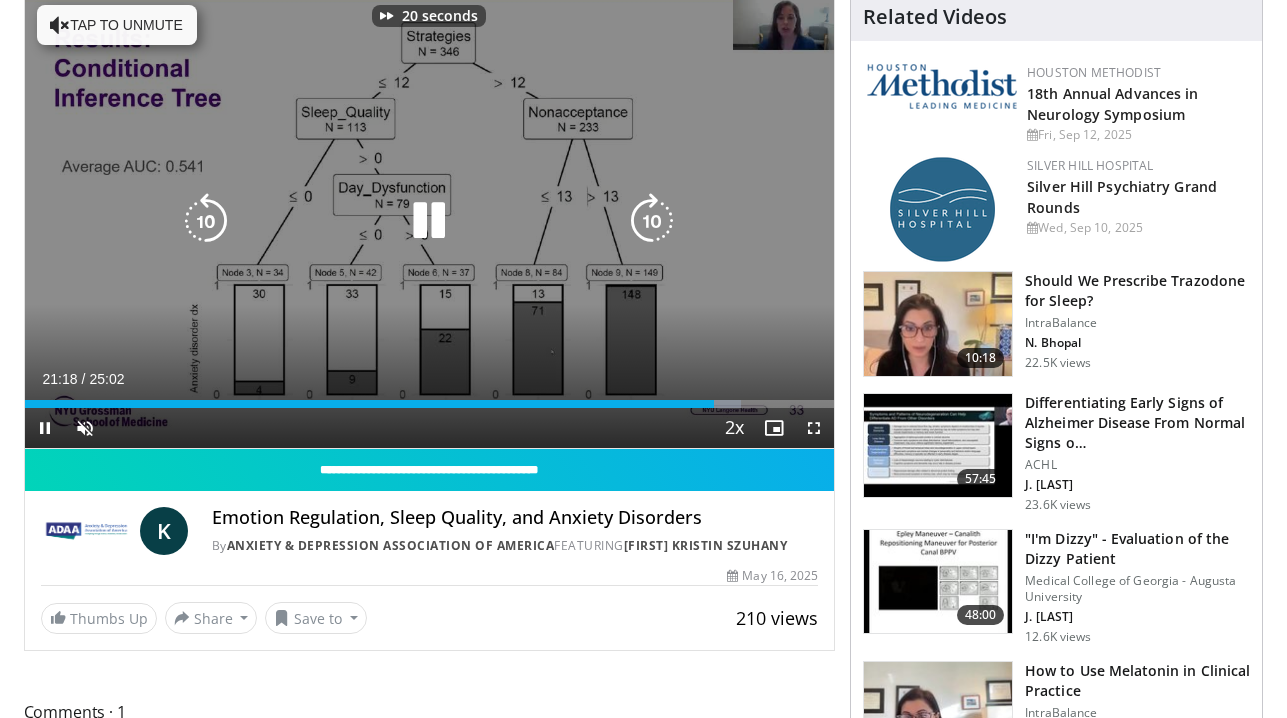 click at bounding box center (652, 221) 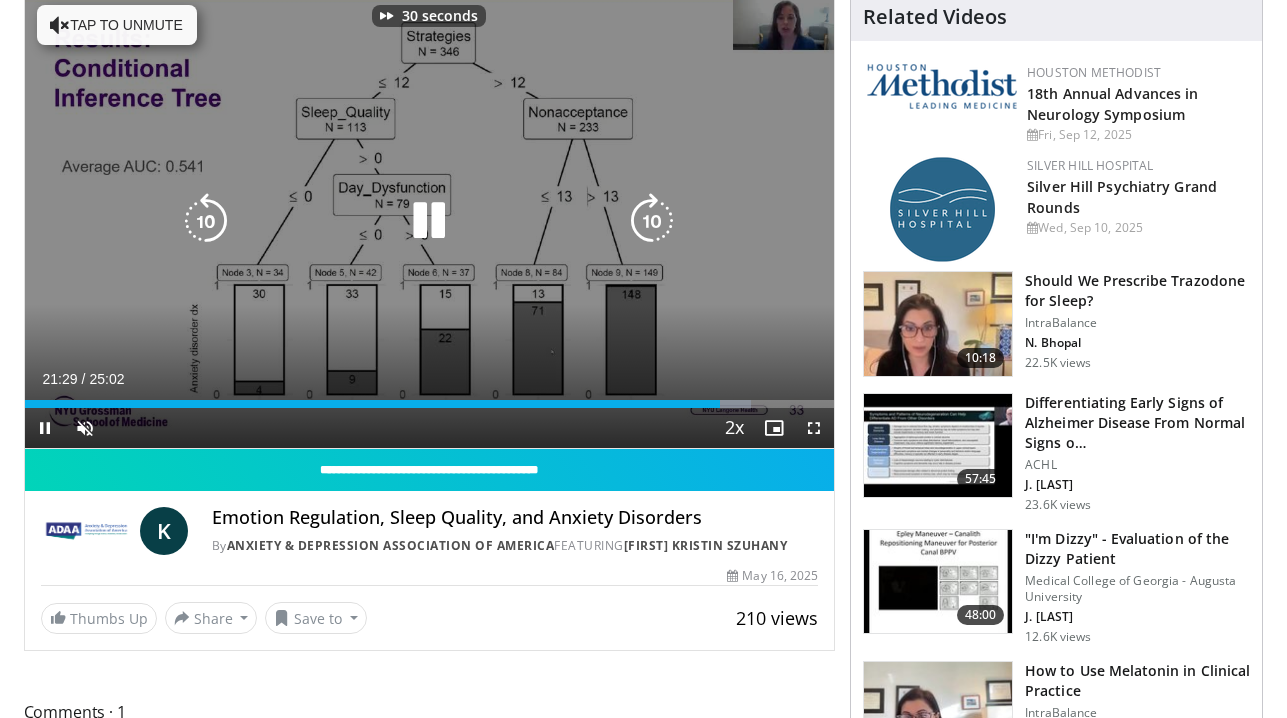 click at bounding box center [652, 221] 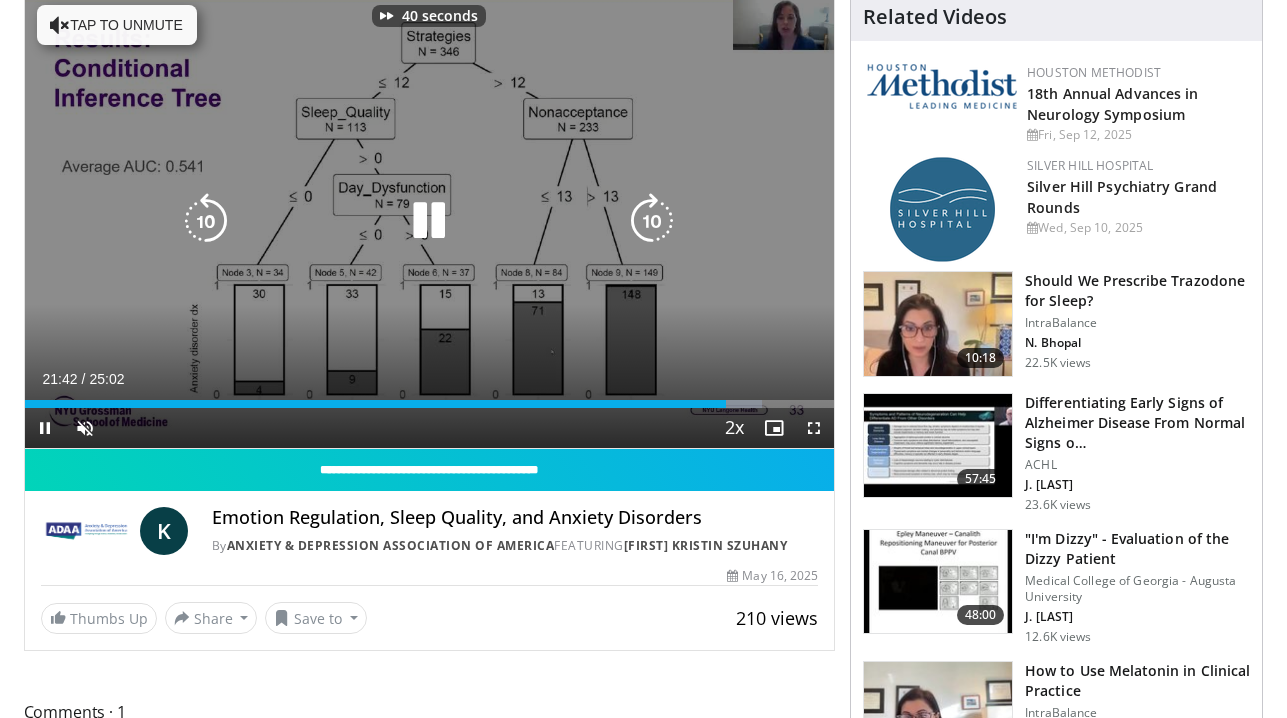 click at bounding box center (652, 221) 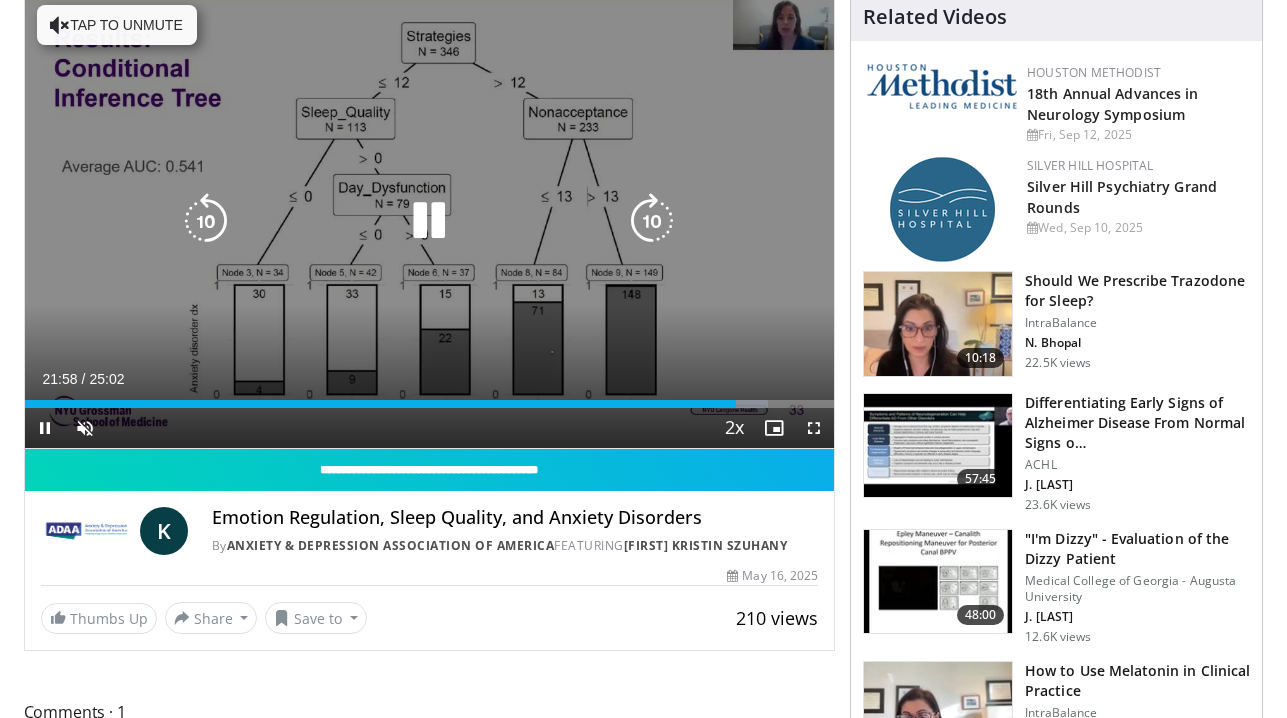 click at bounding box center (652, 221) 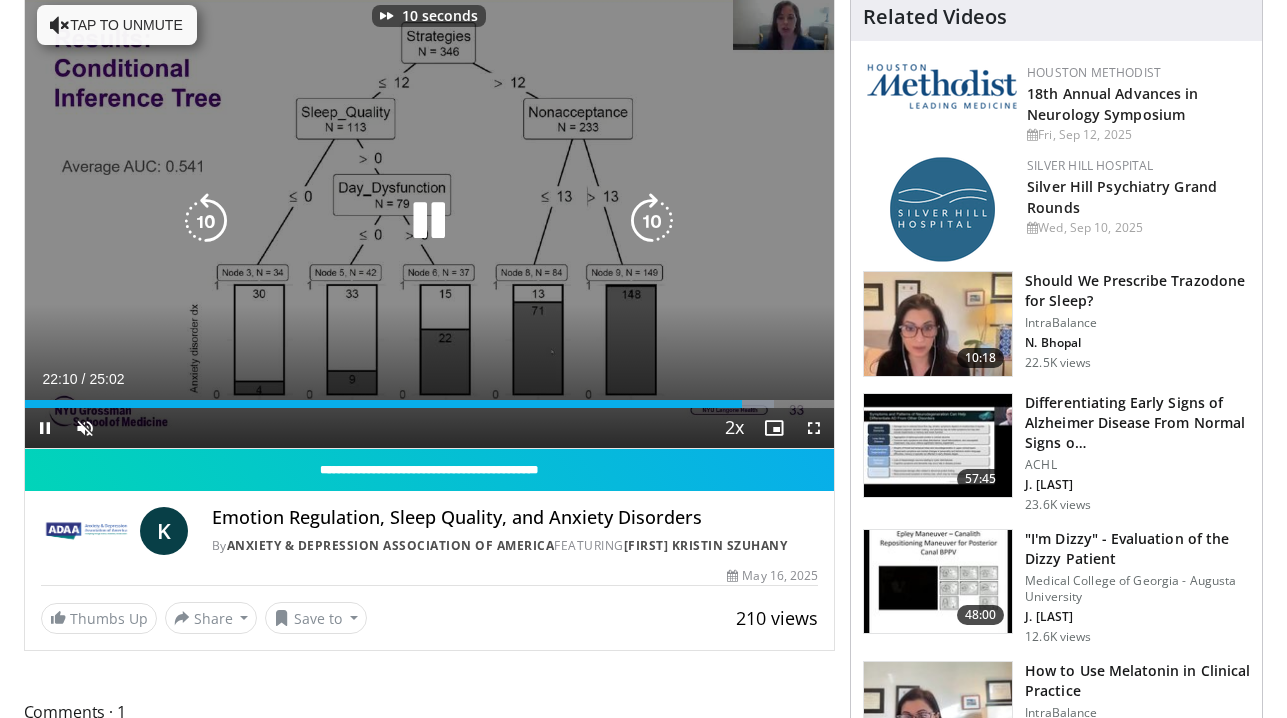 click at bounding box center [652, 221] 